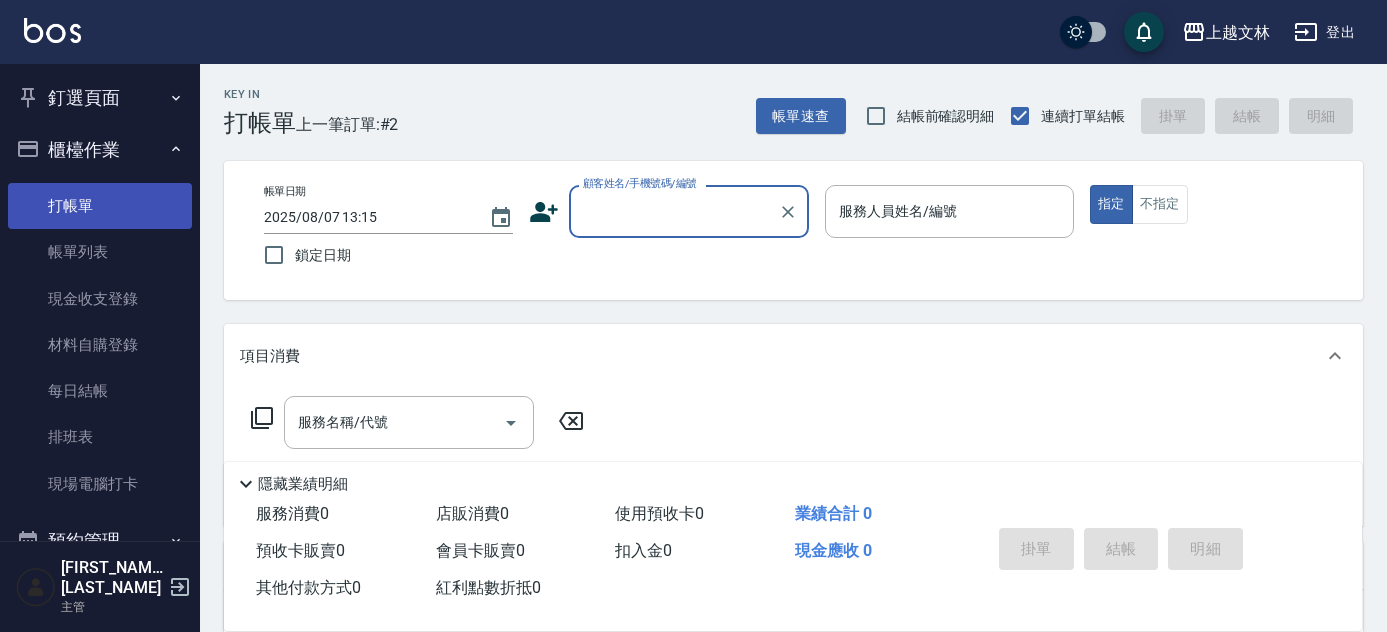 scroll, scrollTop: 0, scrollLeft: 0, axis: both 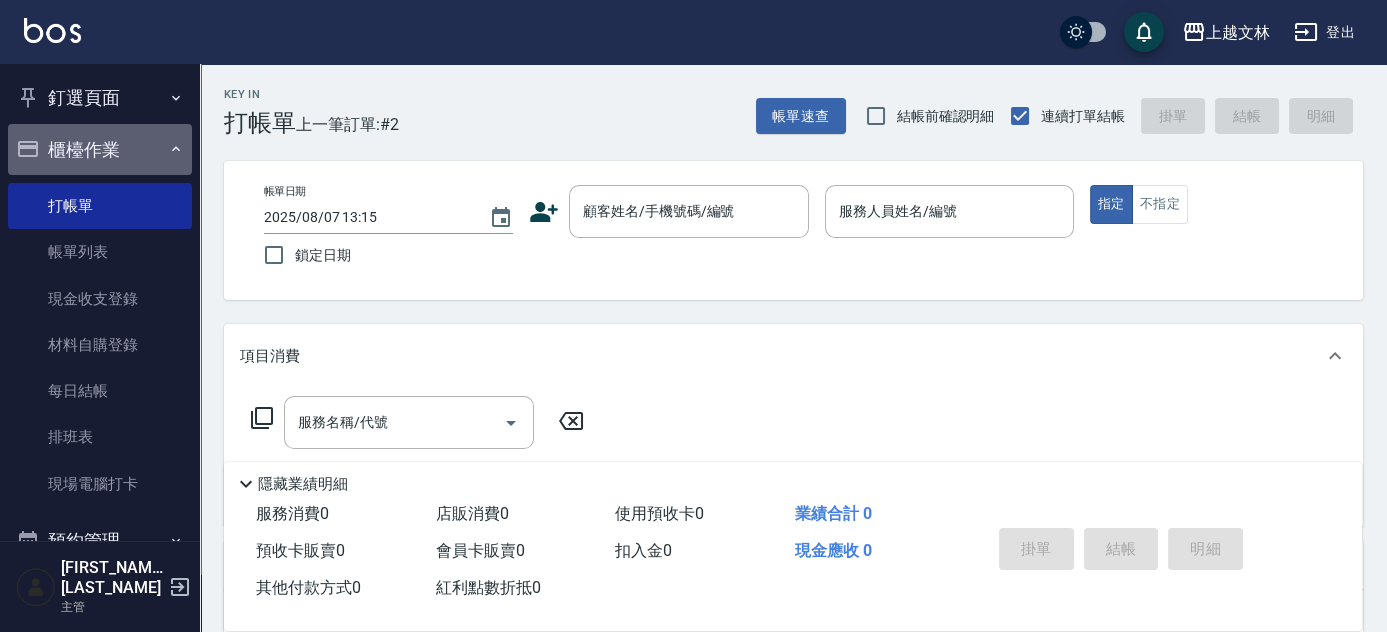 click 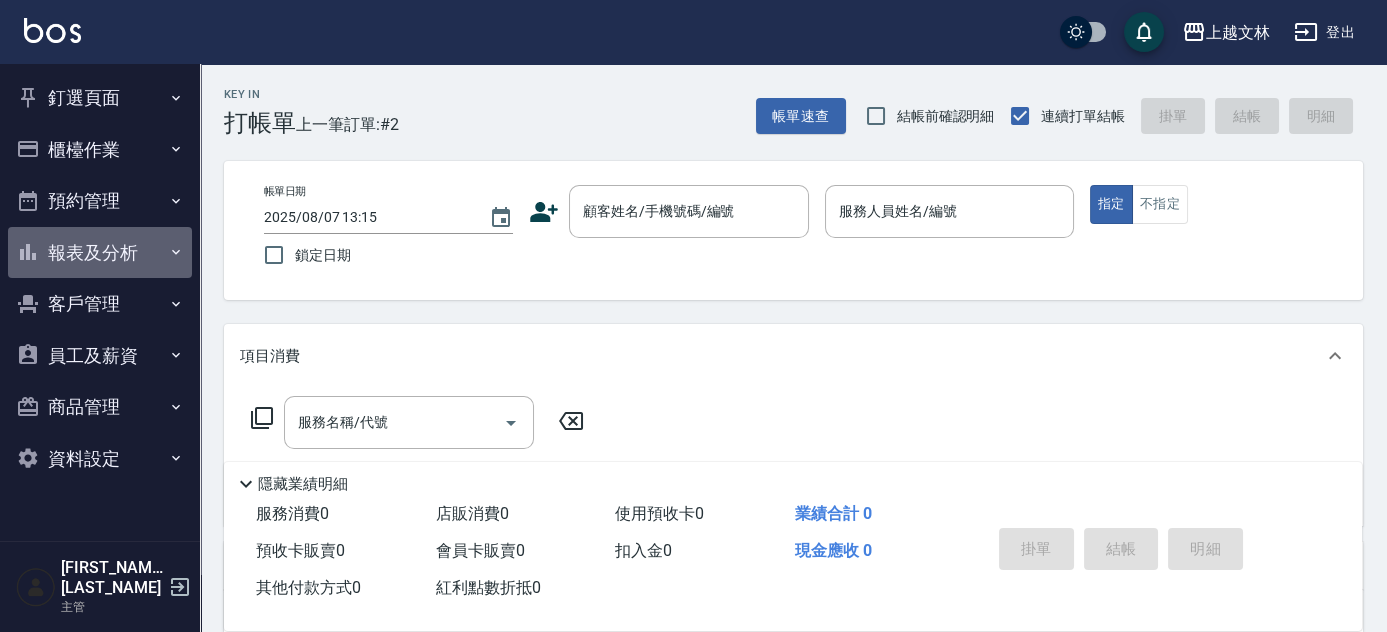 click on "報表及分析" at bounding box center [100, 253] 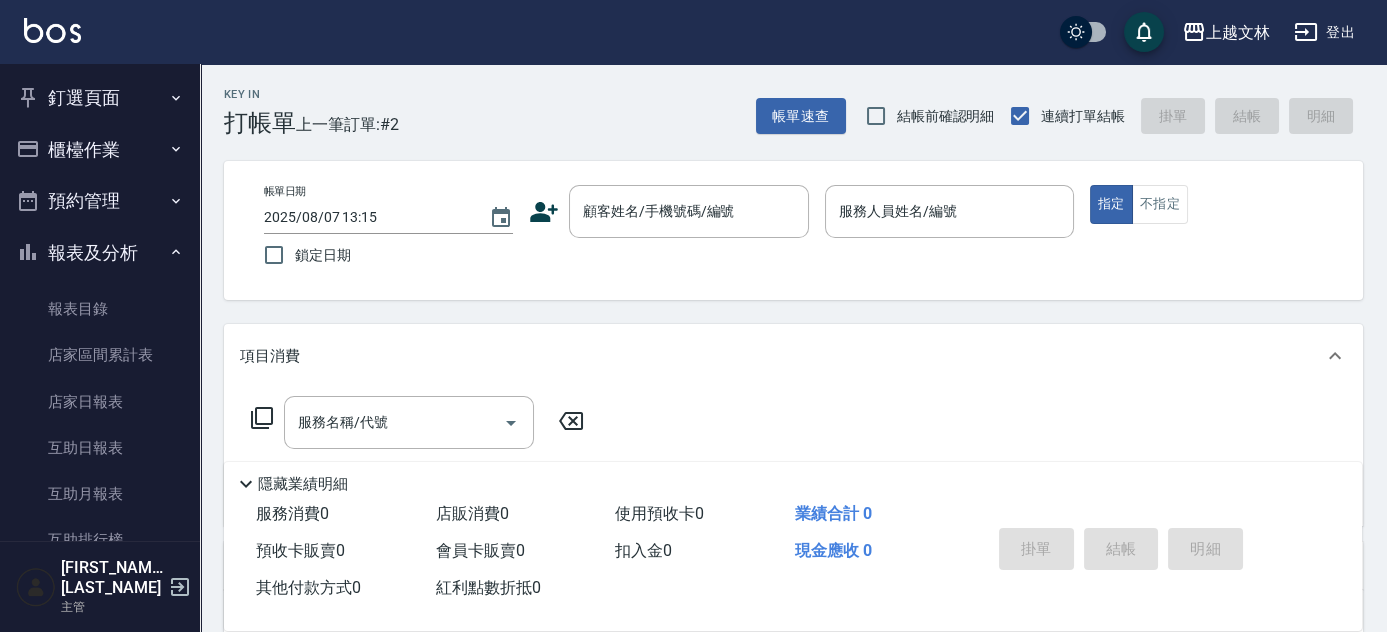 scroll, scrollTop: 433, scrollLeft: 0, axis: vertical 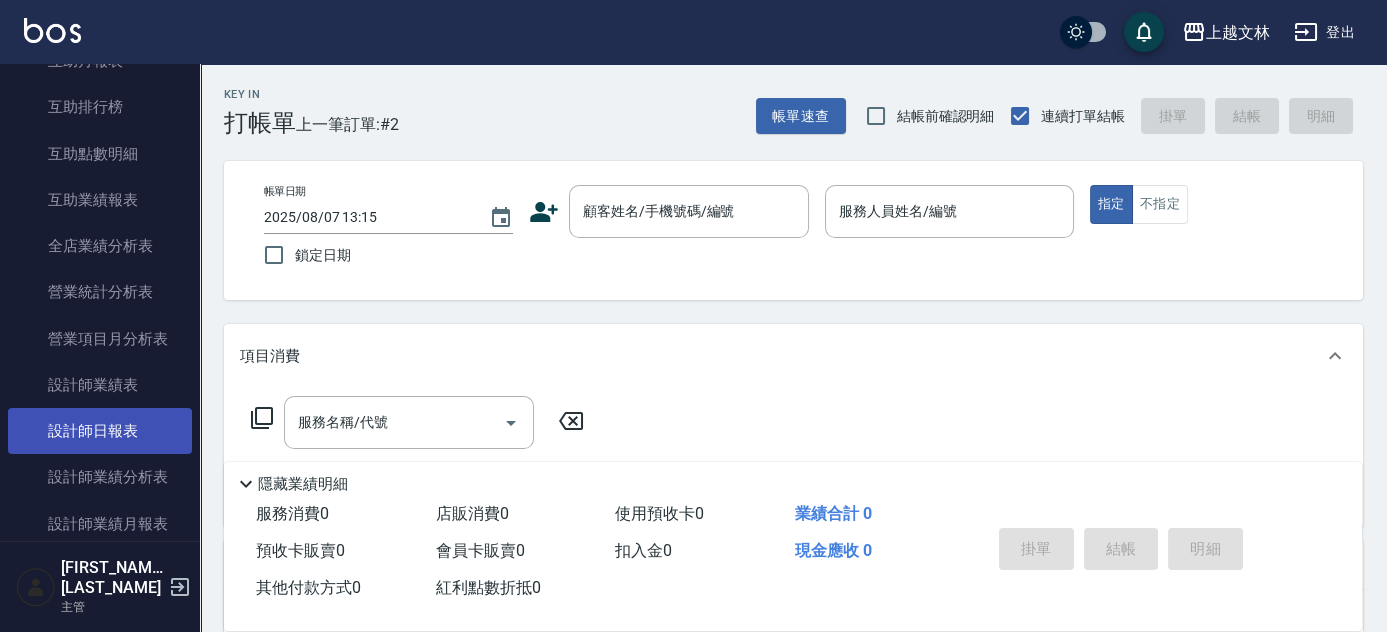 click on "設計師日報表" at bounding box center (100, 431) 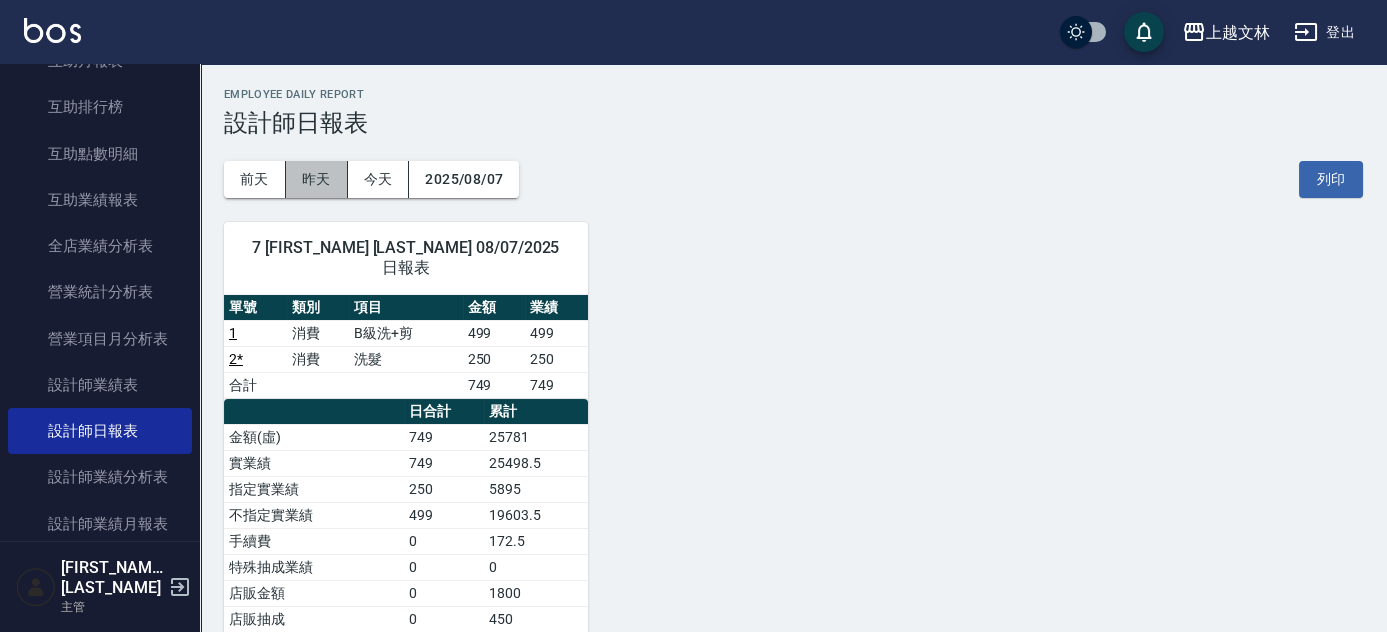 click on "上越文林   2025-08-07   設計師日報表 列印時間： 2025-08-07-14:19 Employee Daily Report 設計師日報表 前天 昨天 今天 2025/08/07 列印 7 Tiffany [FIRST_NAME] [LAST_NAME] 08/07/2025 日報表  單號 類別 項目 金額 業績 1 消費 B級洗+剪 499 499 2 * 消費 洗髮 250 250 合計 749 749 日合計 累計 金額(虛) 749 25781 實業績 749 25498.5 指定實業績 250 5895 不指定實業績 499 19603.5 手續費 0 172.5 特殊抽成業績 0 0 店販金額 0 1800 店販抽成 0 450 互助使用(不含點) 0 0 互助使用(點) 0/0 13.5/405 互助獲得 0 1.5 總客數 2 29 指定客 1 7 不指定客 1 22 客單價 374.5 889 客項次(服務) 2 32 平均項次單價 374.5 805.7 7 Tiffany [FIRST_NAME] [LAST_NAME] 08/07/2025 日報表  單號 類別 項目 金額 業績 1 消費 B級洗+剪 499 499 2 * 消費 洗髮 250 250 合計 749 749 日合計 累計 金額(虛) 749 25781 實業績 749 25498.5 指定實業績 250 5895 不指定實業績 499 19603.5 手續費 0 172.5 特殊抽成業績 0 0 店販金額 0 0" at bounding box center [793, 489] 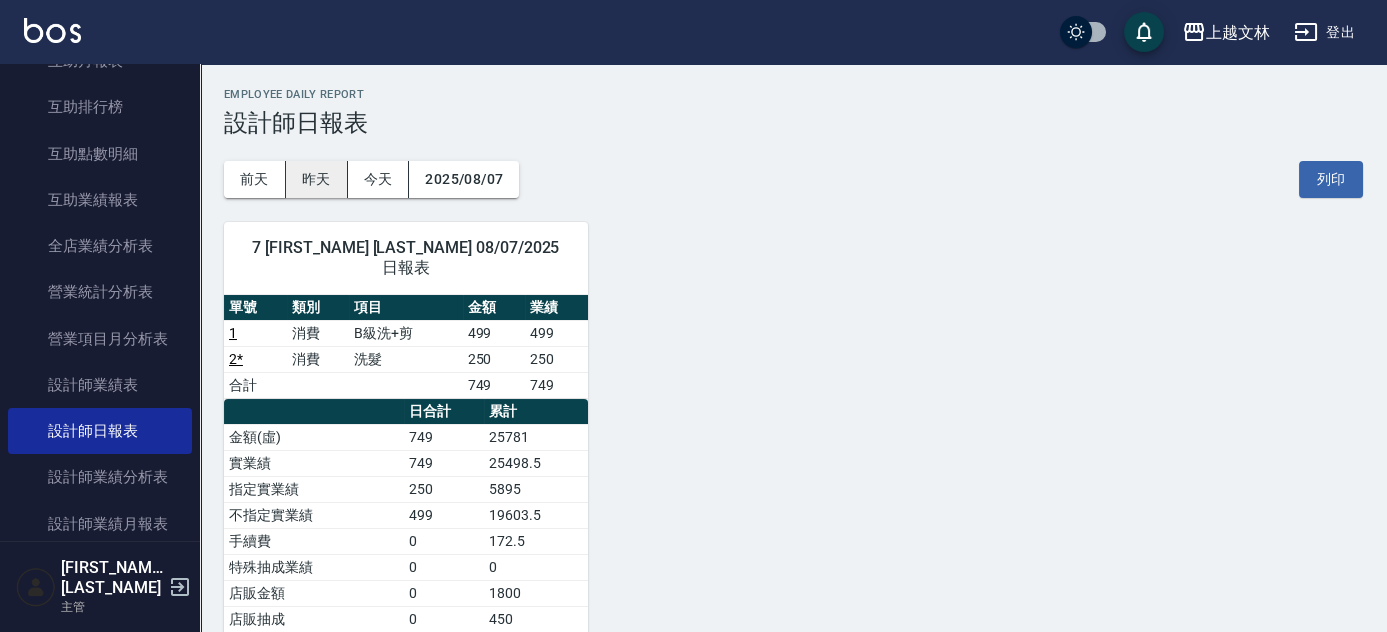 click on "昨天" at bounding box center [317, 179] 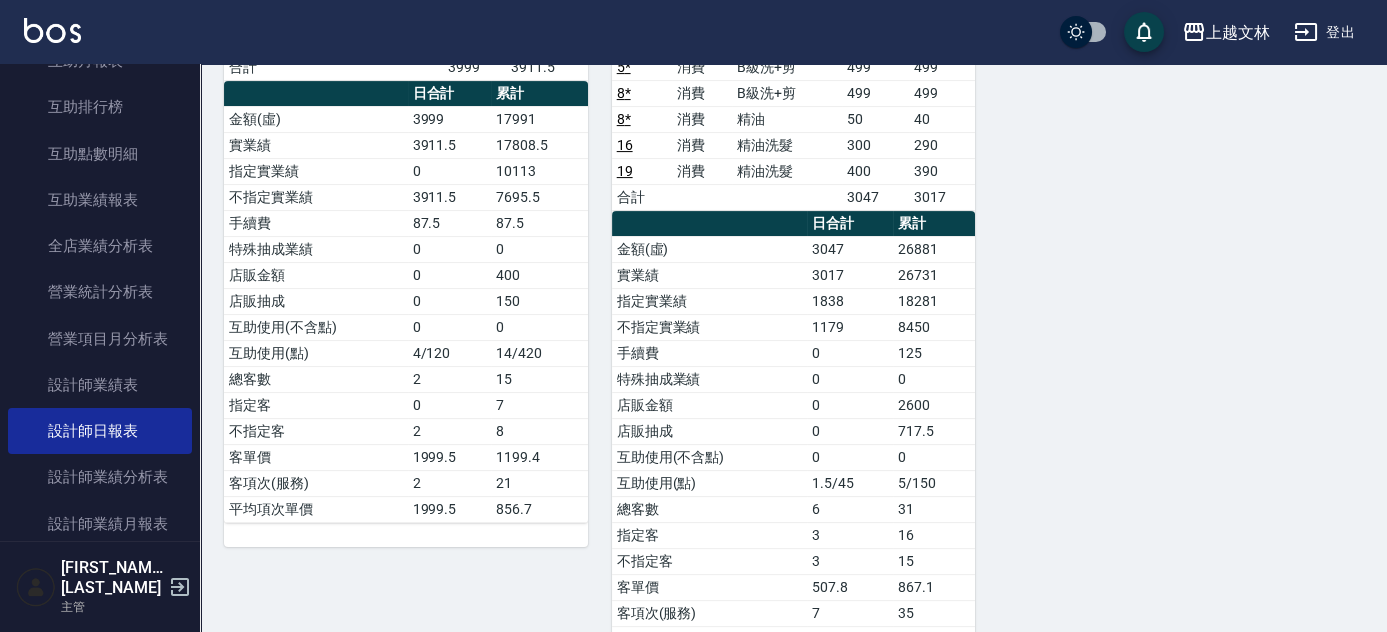 scroll, scrollTop: 1232, scrollLeft: 0, axis: vertical 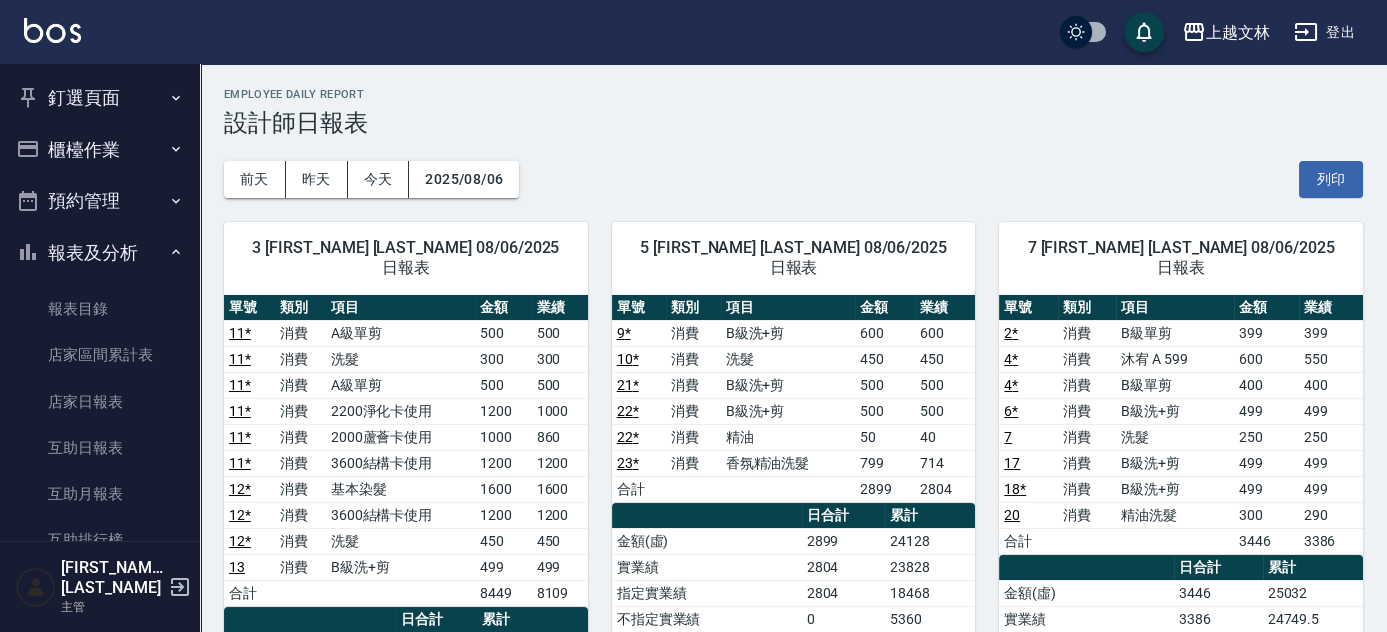 click on "報表及分析" at bounding box center (100, 253) 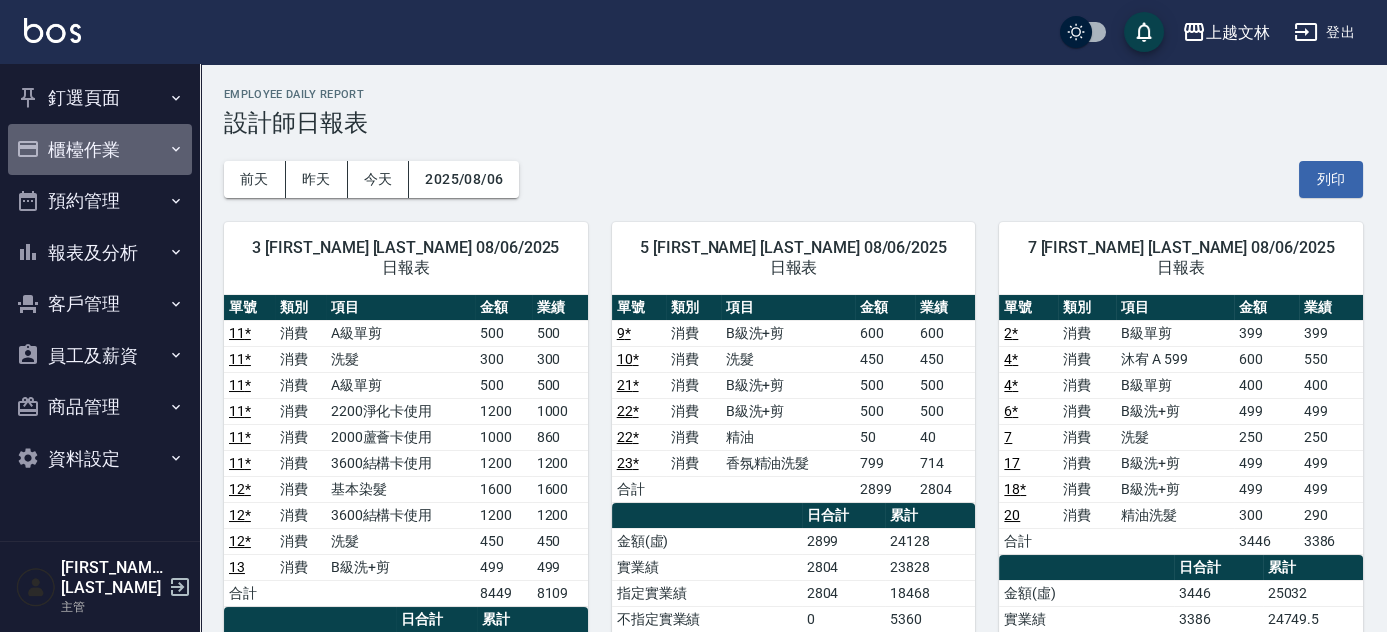 click on "櫃檯作業" at bounding box center [100, 150] 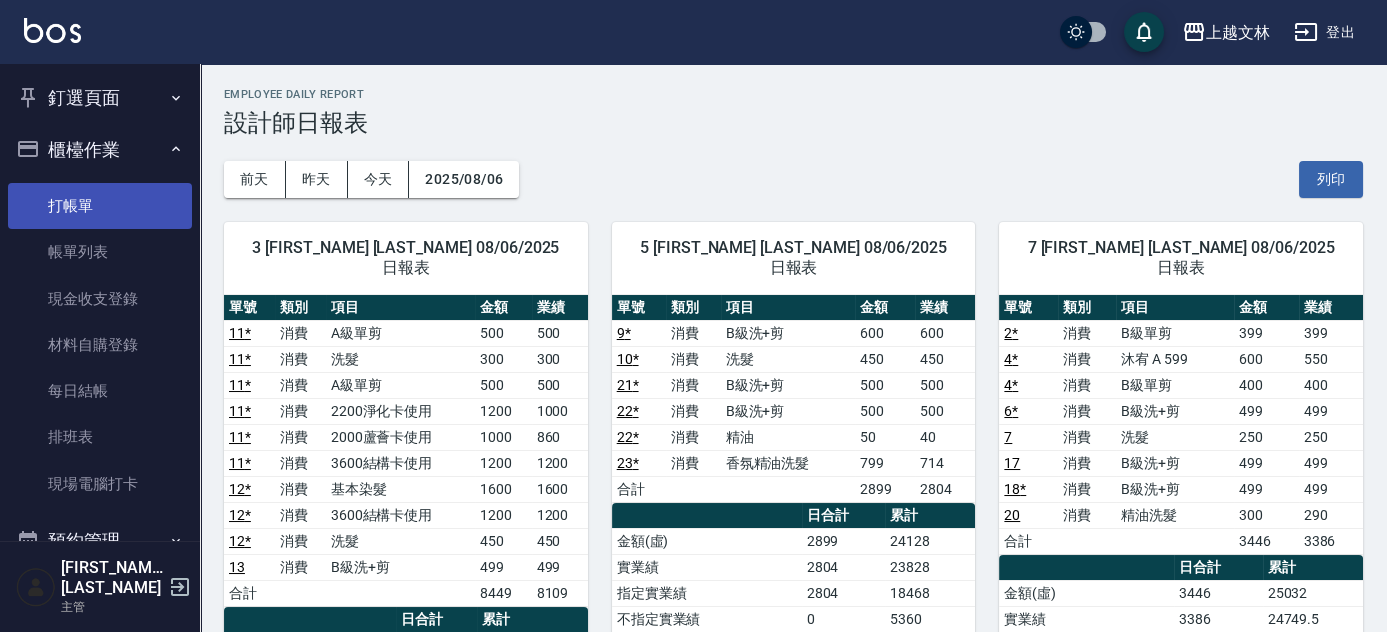 click on "打帳單" at bounding box center (100, 206) 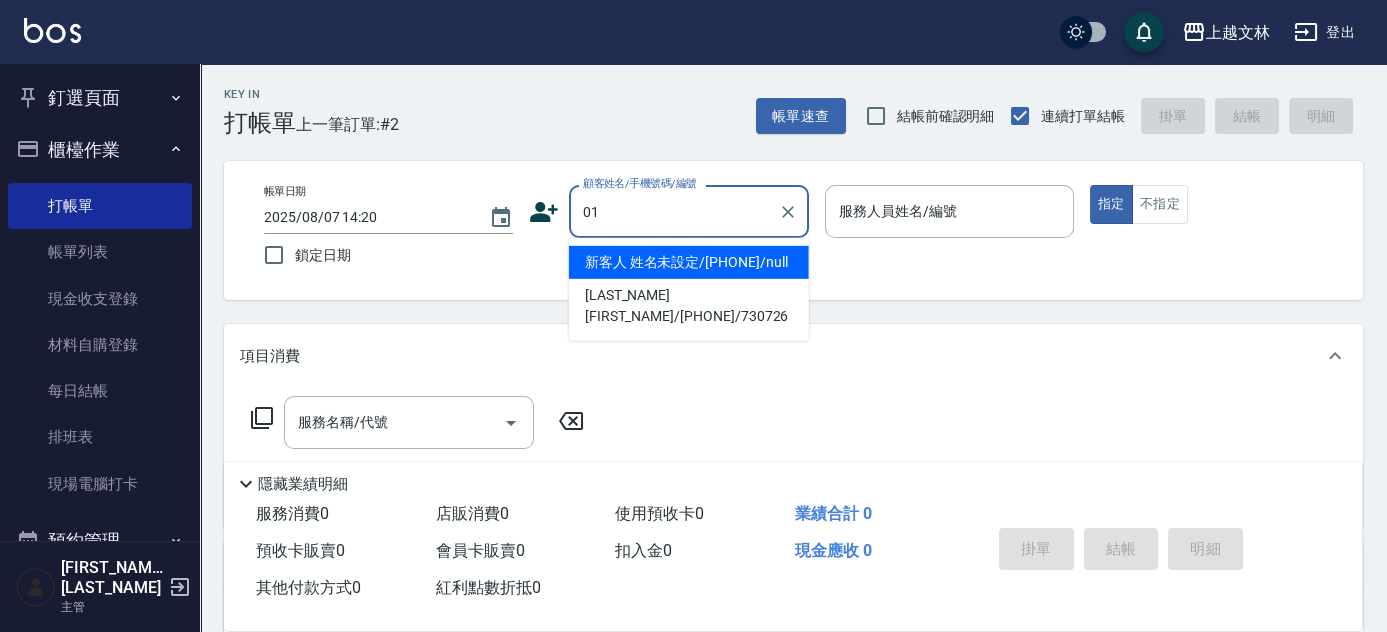 type on "新客人 姓名未設定/[PHONE]/null" 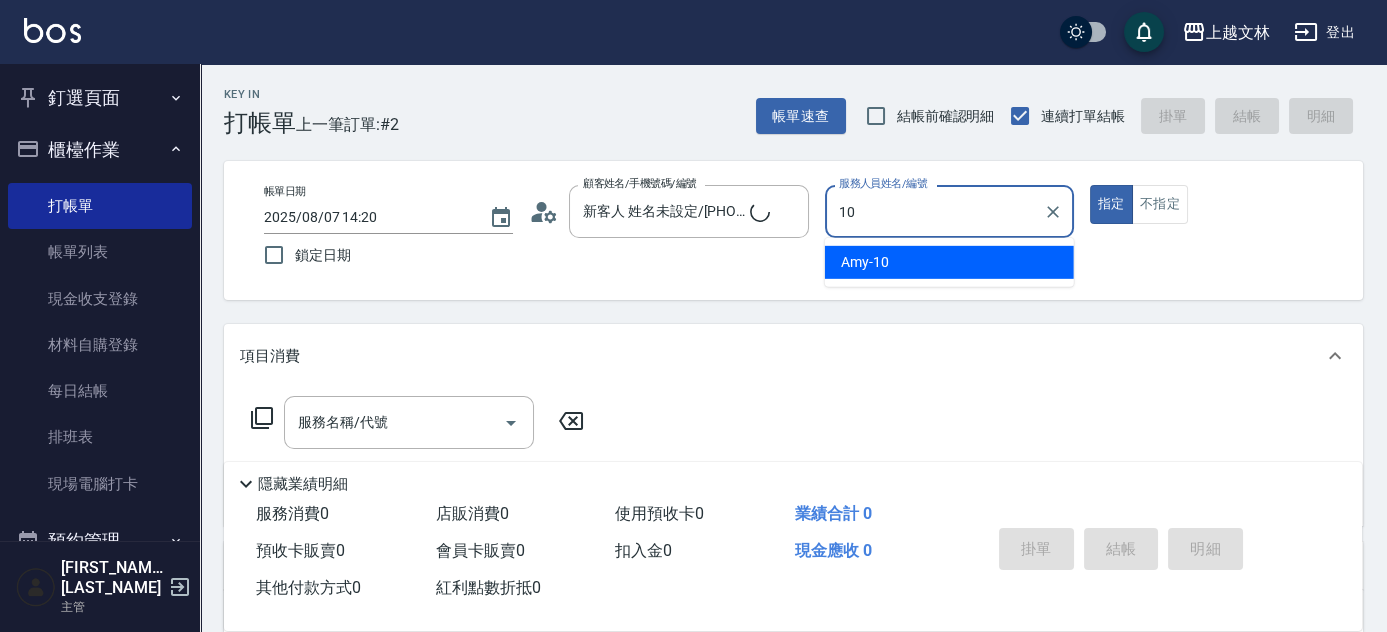 type on "Amy-10" 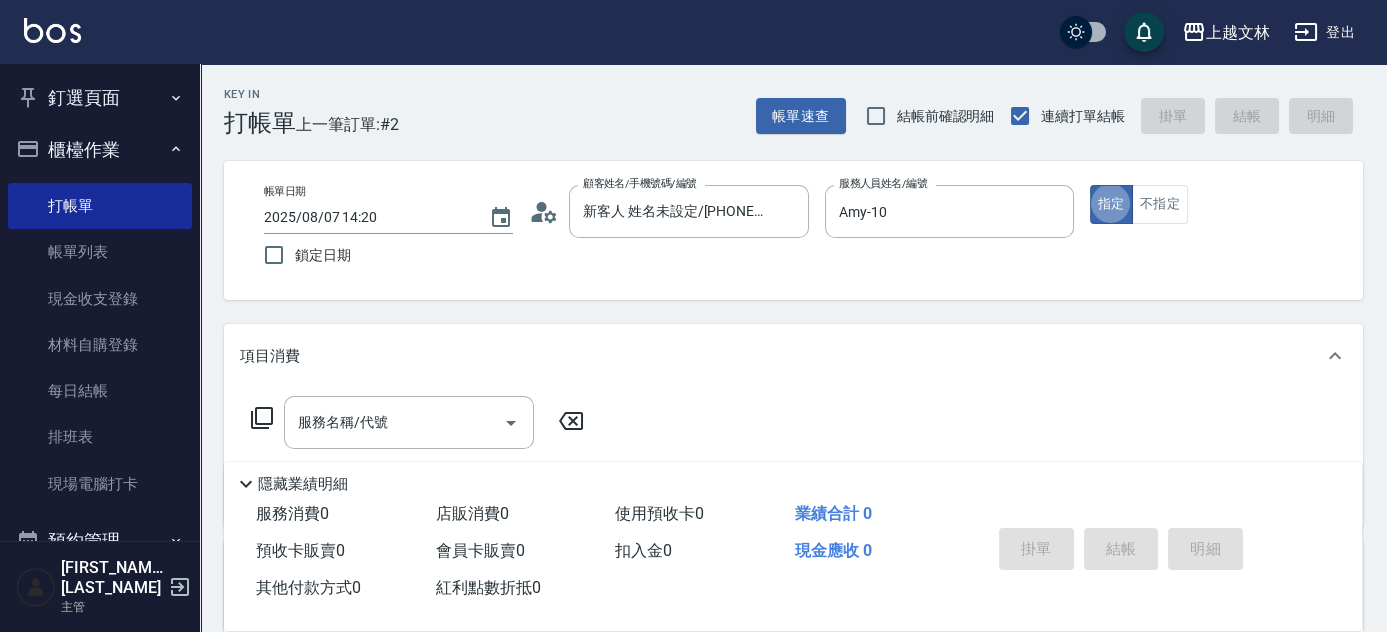type on "true" 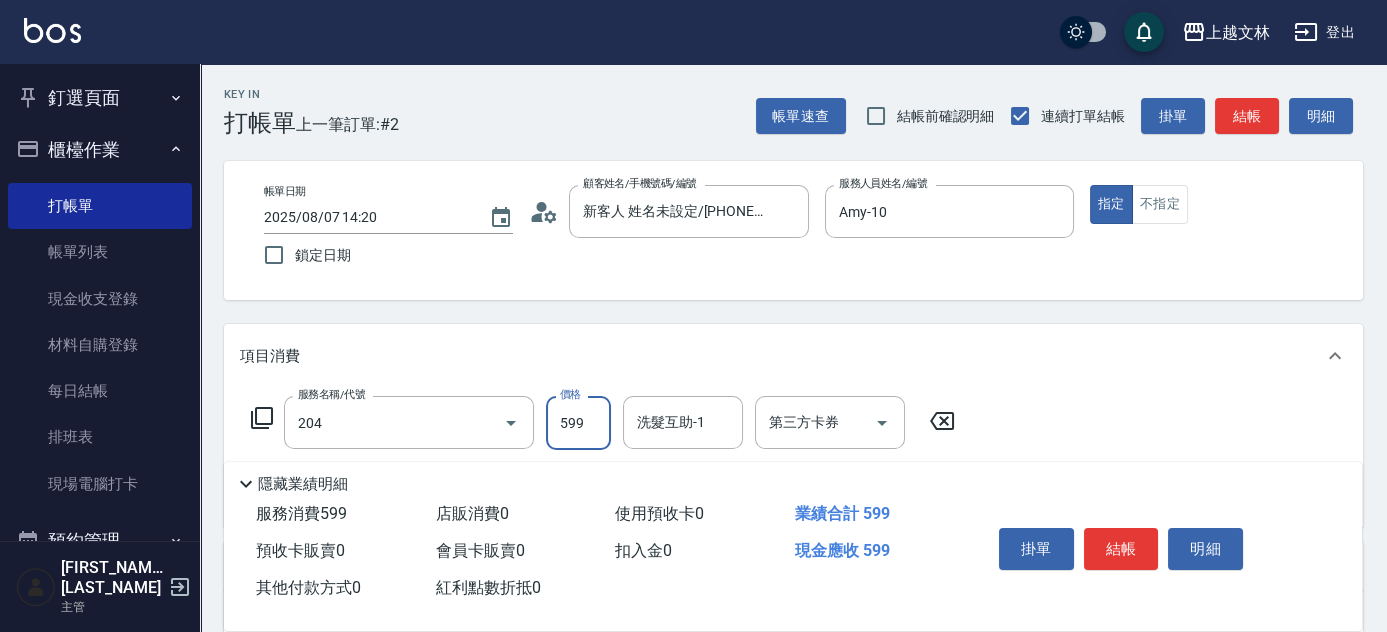 type on "A級洗+剪(204)" 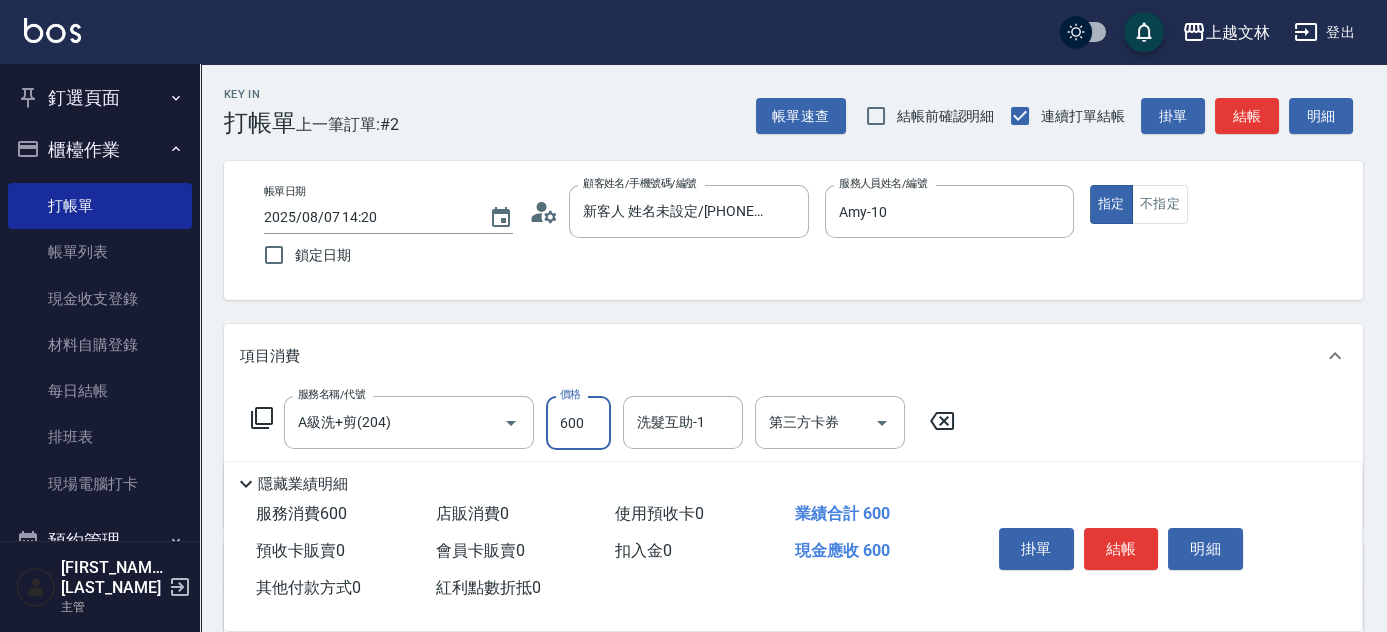 type on "600" 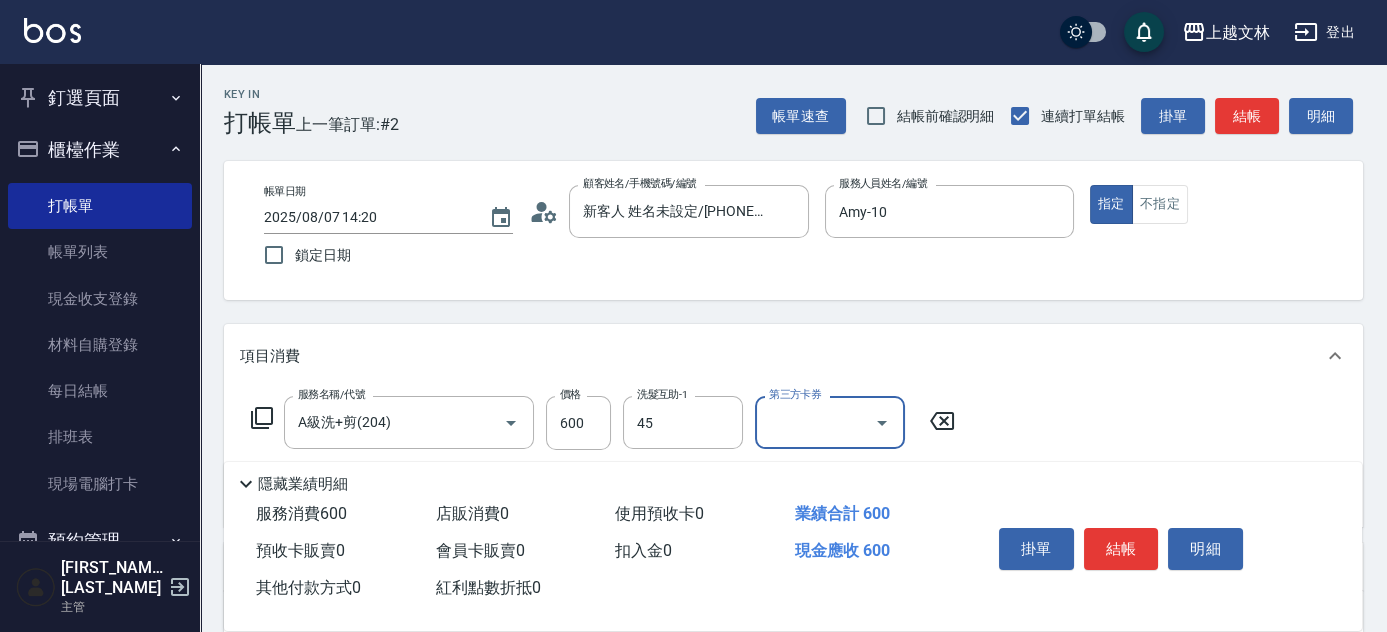 type on "之之-45" 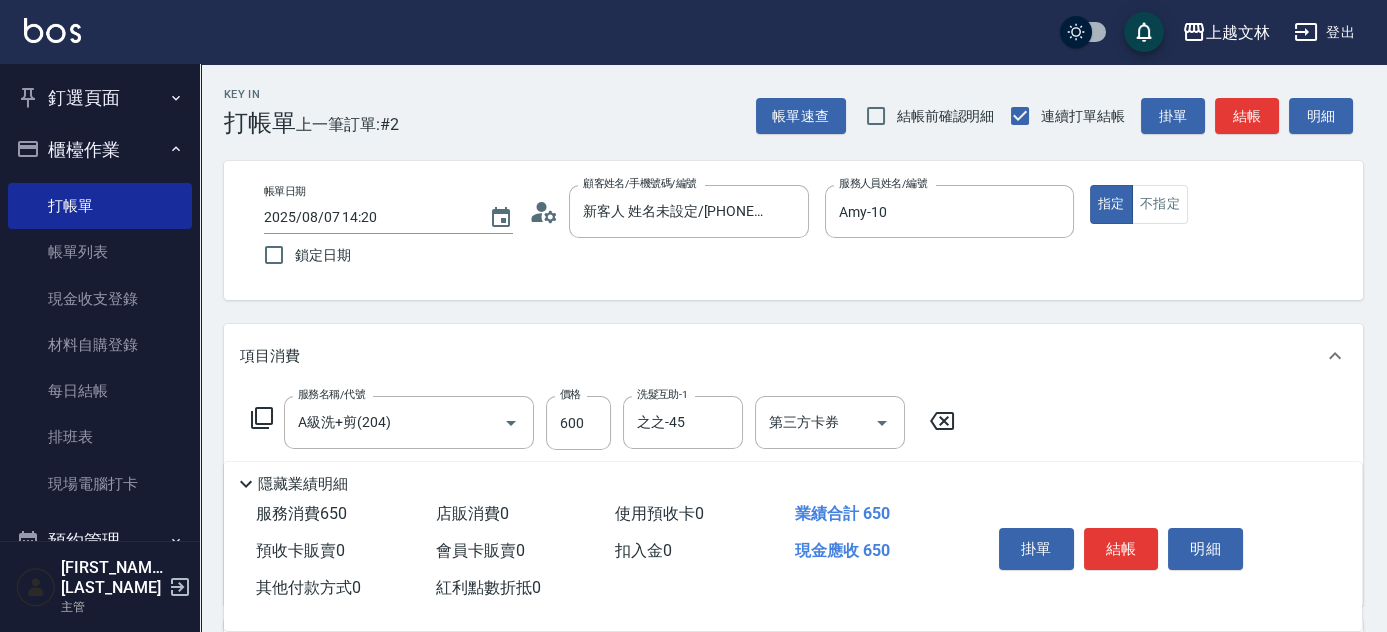 type on "精油(107)" 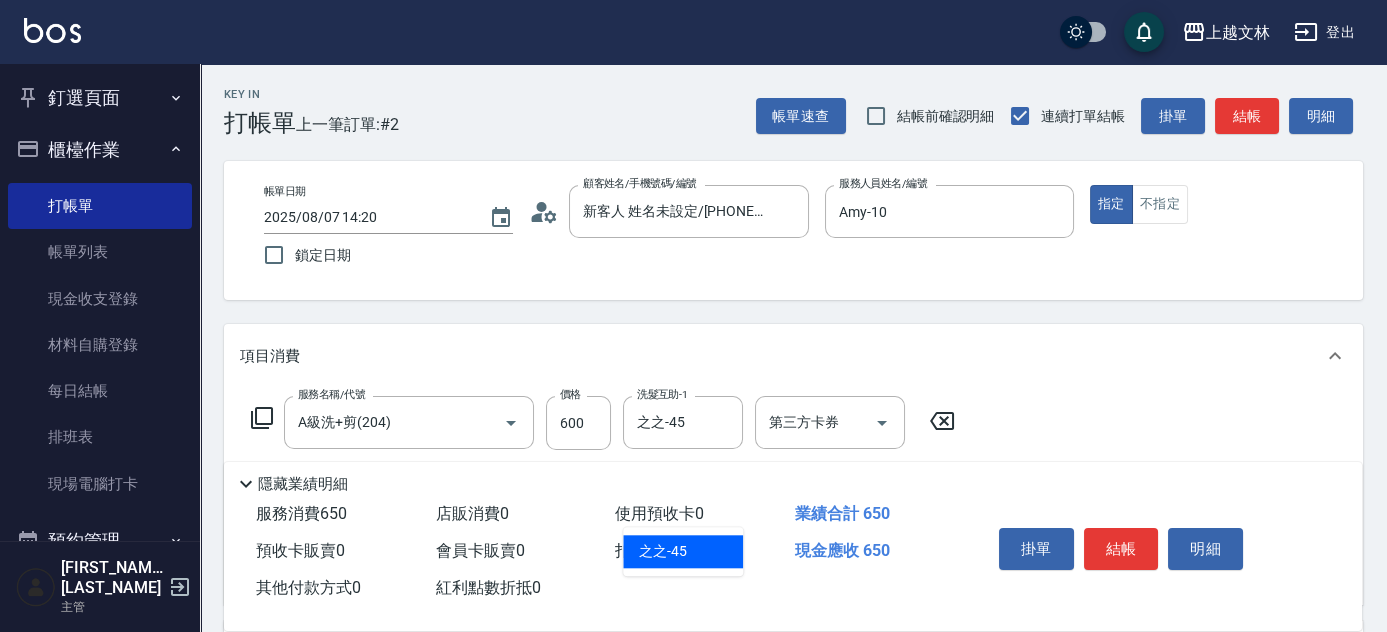 type on "之之-45" 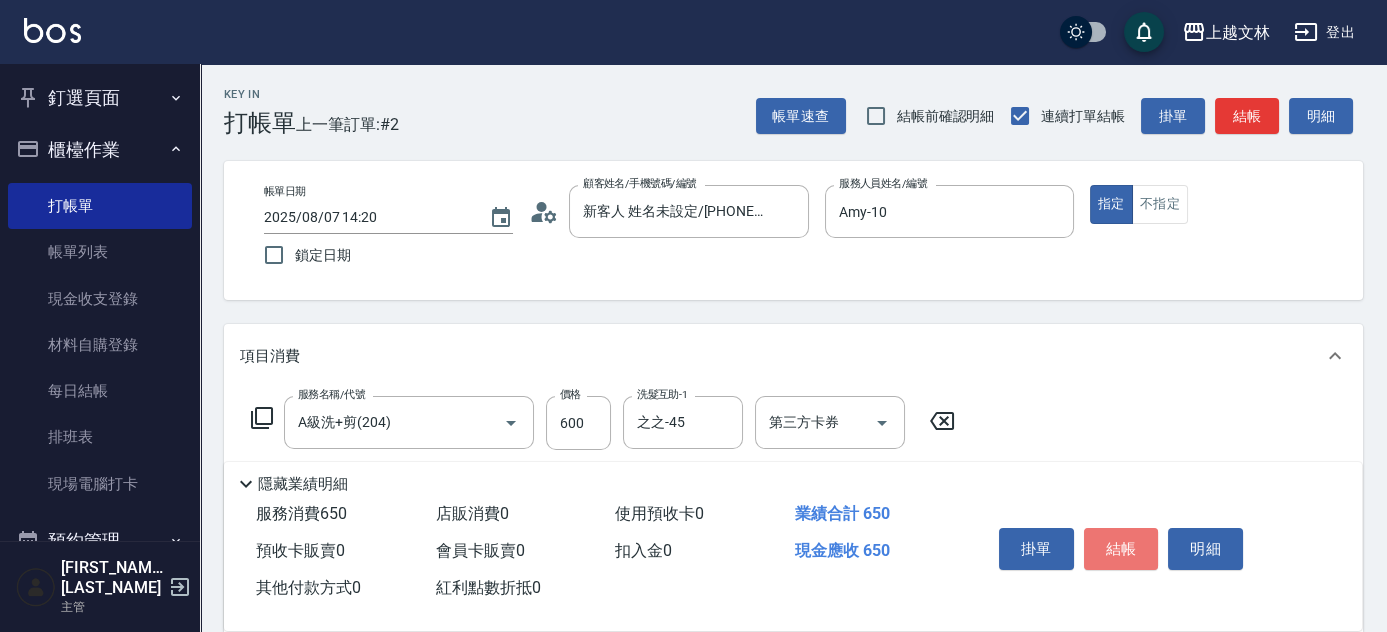 click on "結帳" at bounding box center (1121, 549) 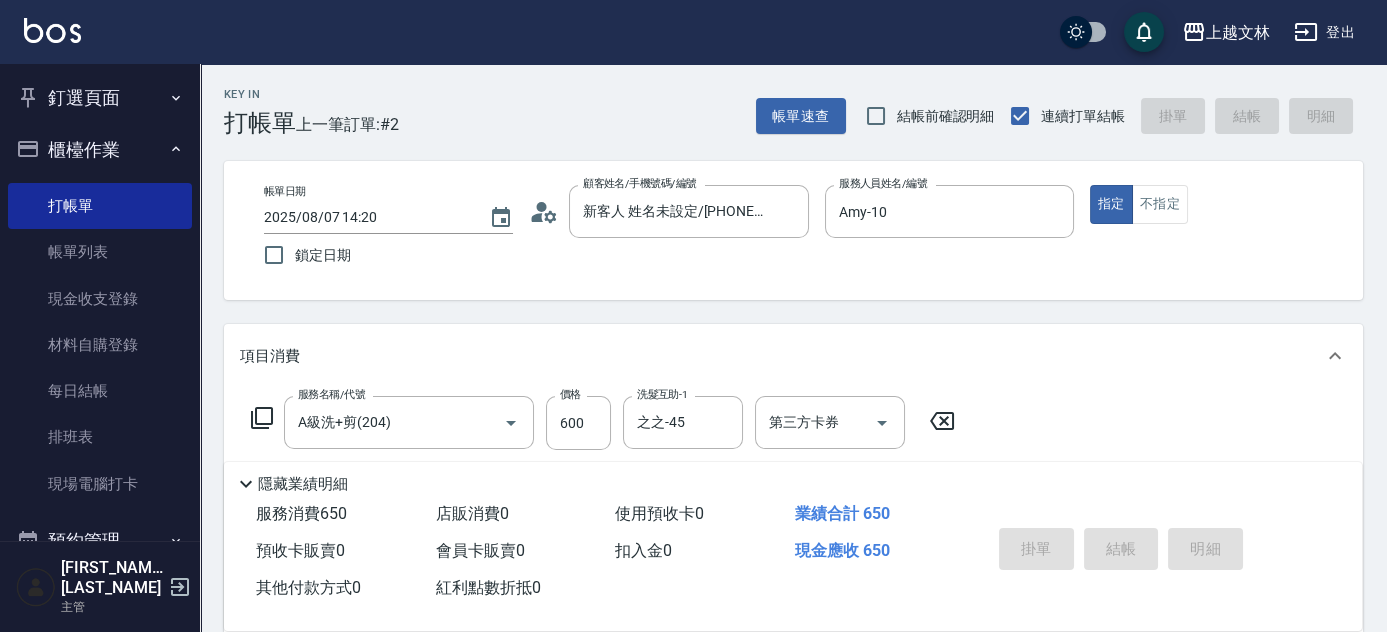 type on "2025/08/07 14:21" 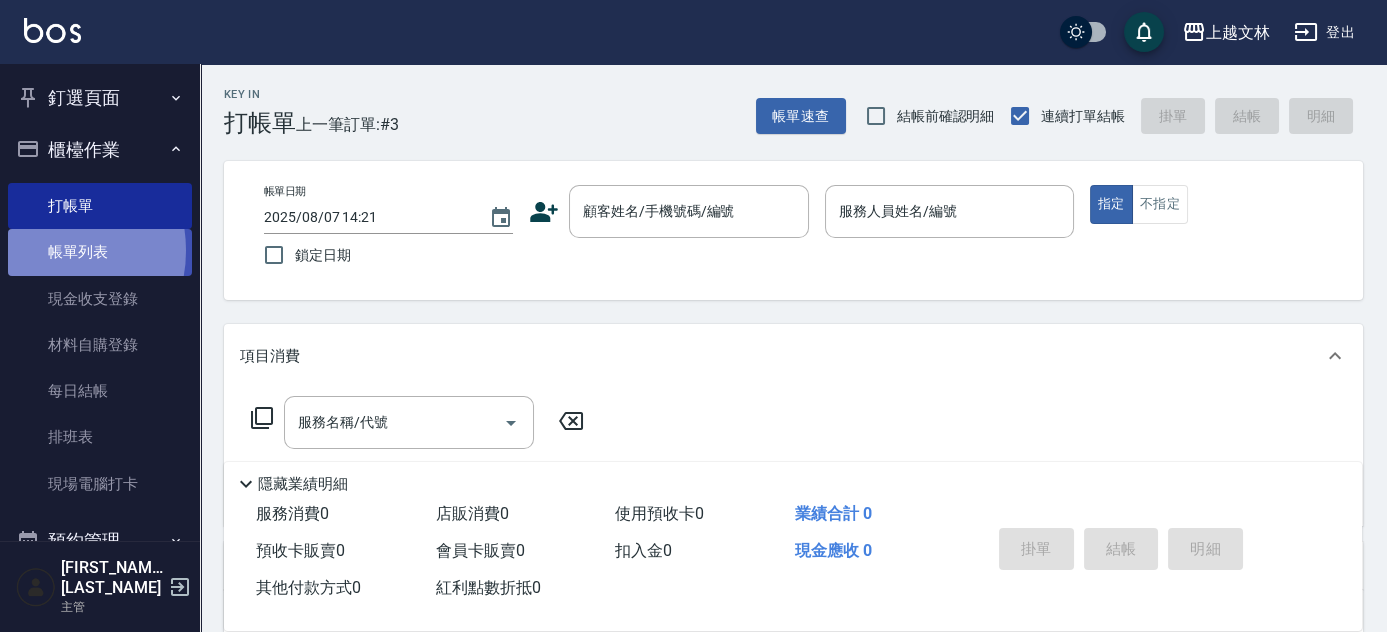 click on "帳單列表" at bounding box center [100, 252] 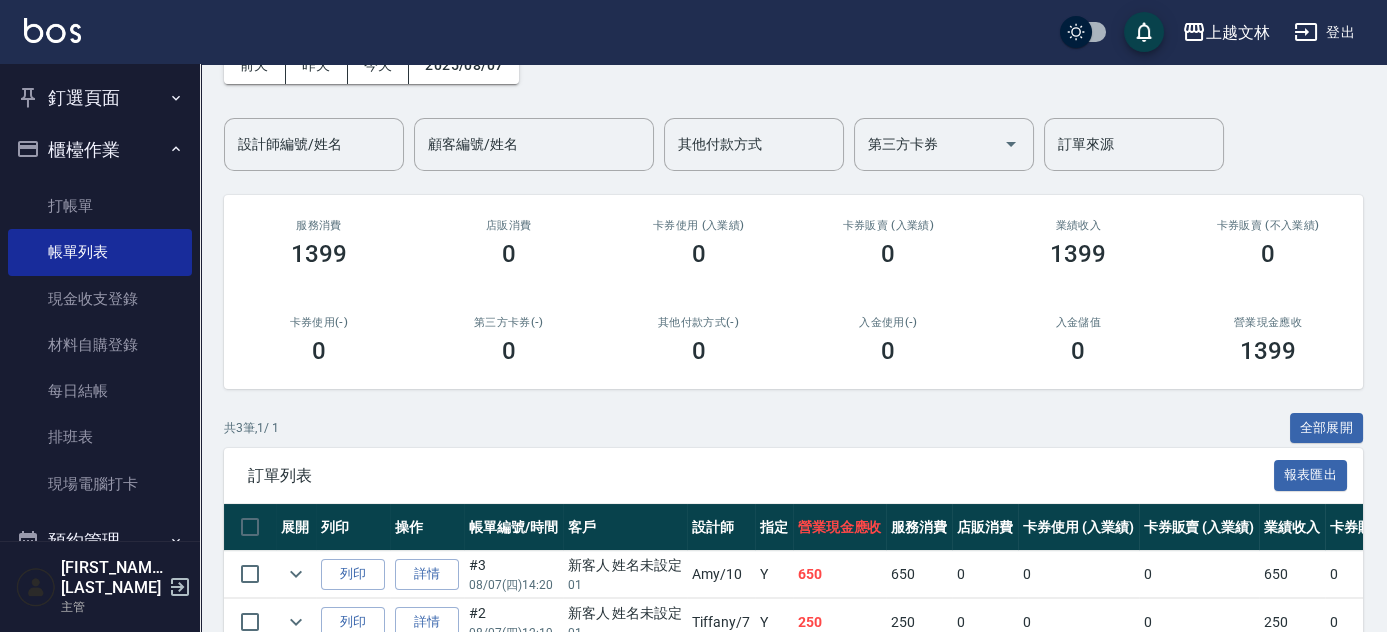 scroll, scrollTop: 153, scrollLeft: 0, axis: vertical 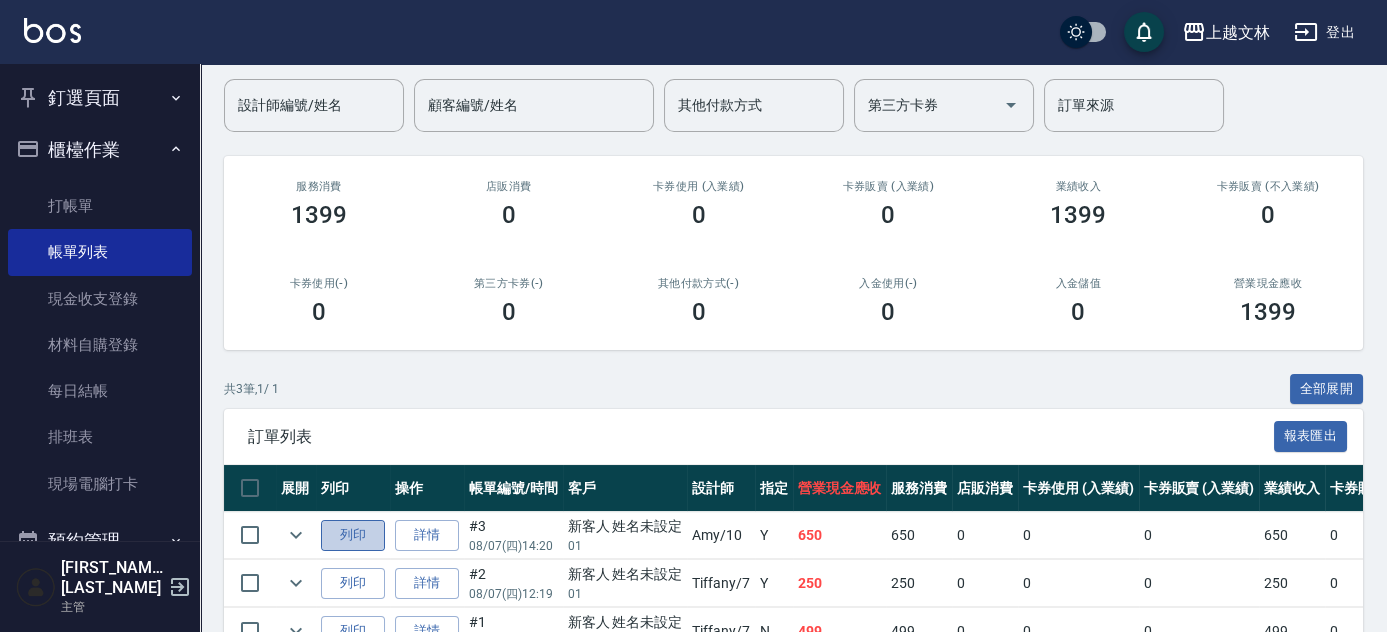 click on "列印" at bounding box center (353, 535) 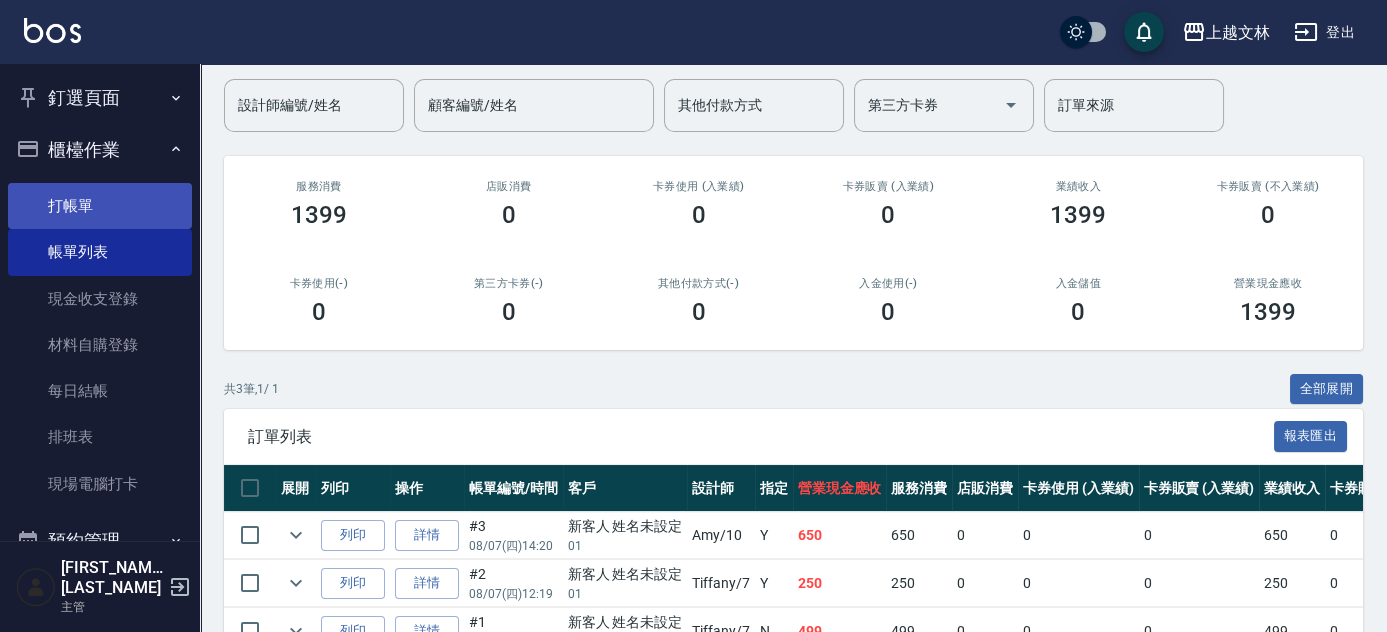 click on "打帳單" at bounding box center [100, 206] 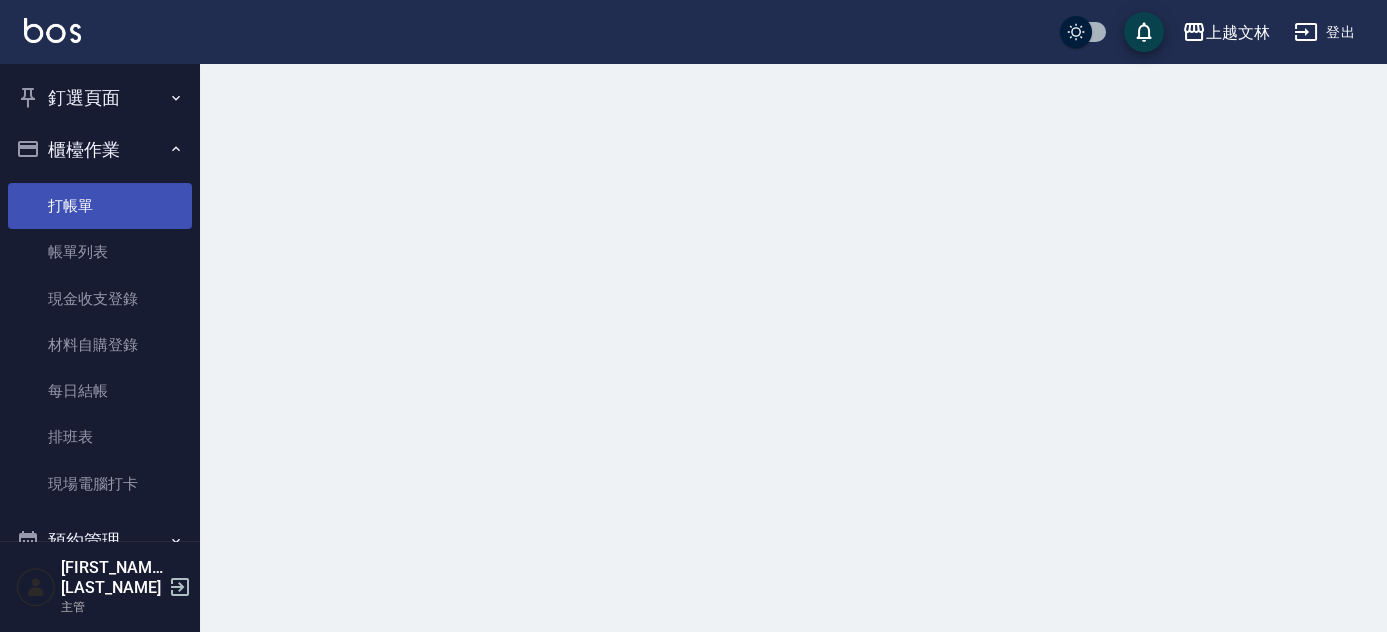 scroll, scrollTop: 0, scrollLeft: 0, axis: both 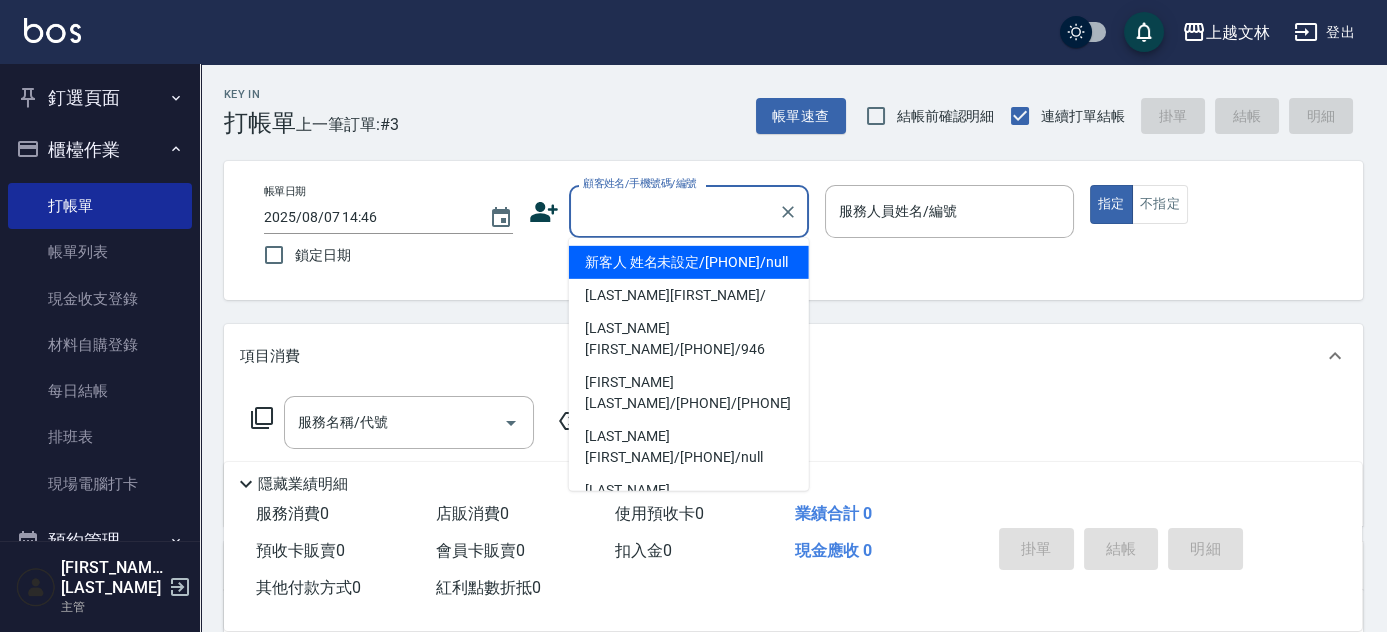 click on "顧客姓名/手機號碼/編號" at bounding box center [674, 211] 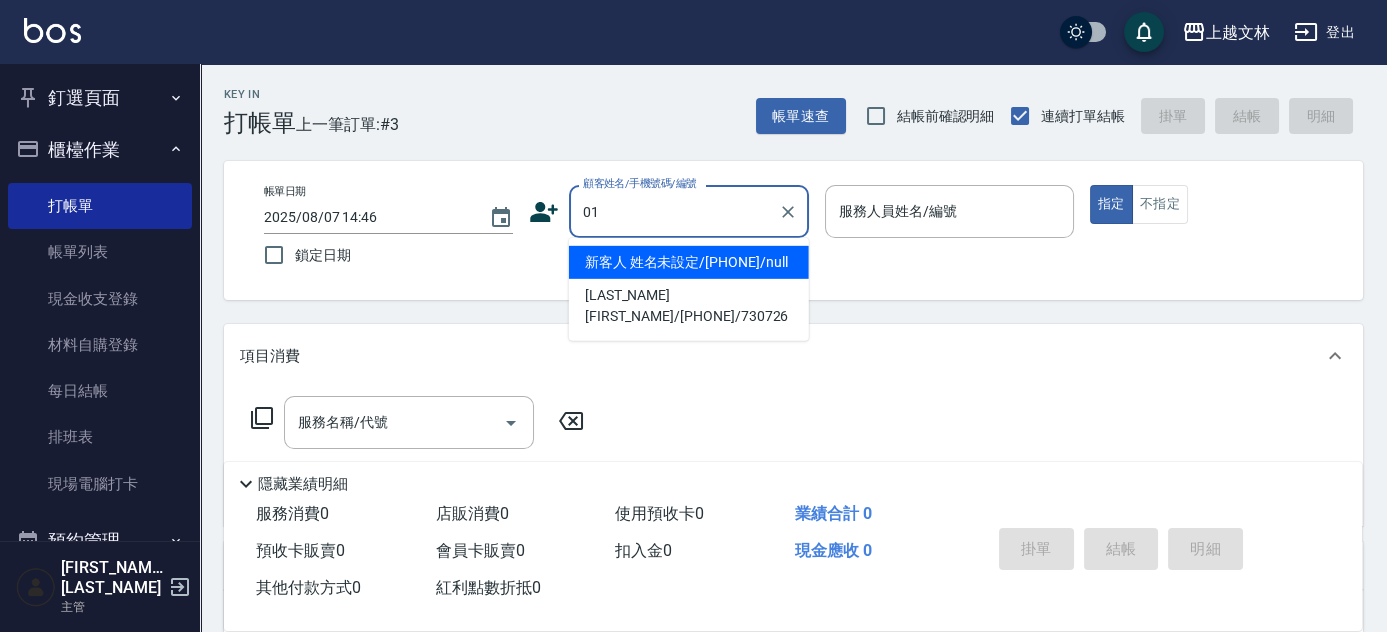 type on "新客人 姓名未設定/[PHONE]/null" 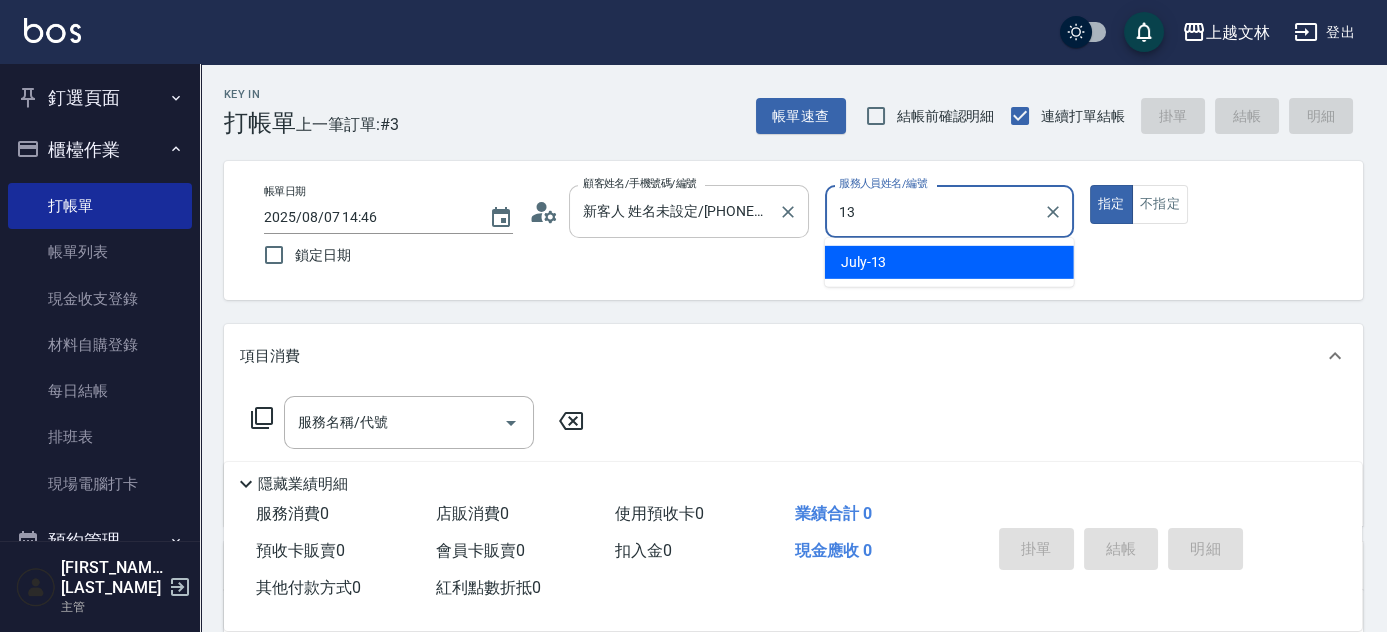 type on "July-13" 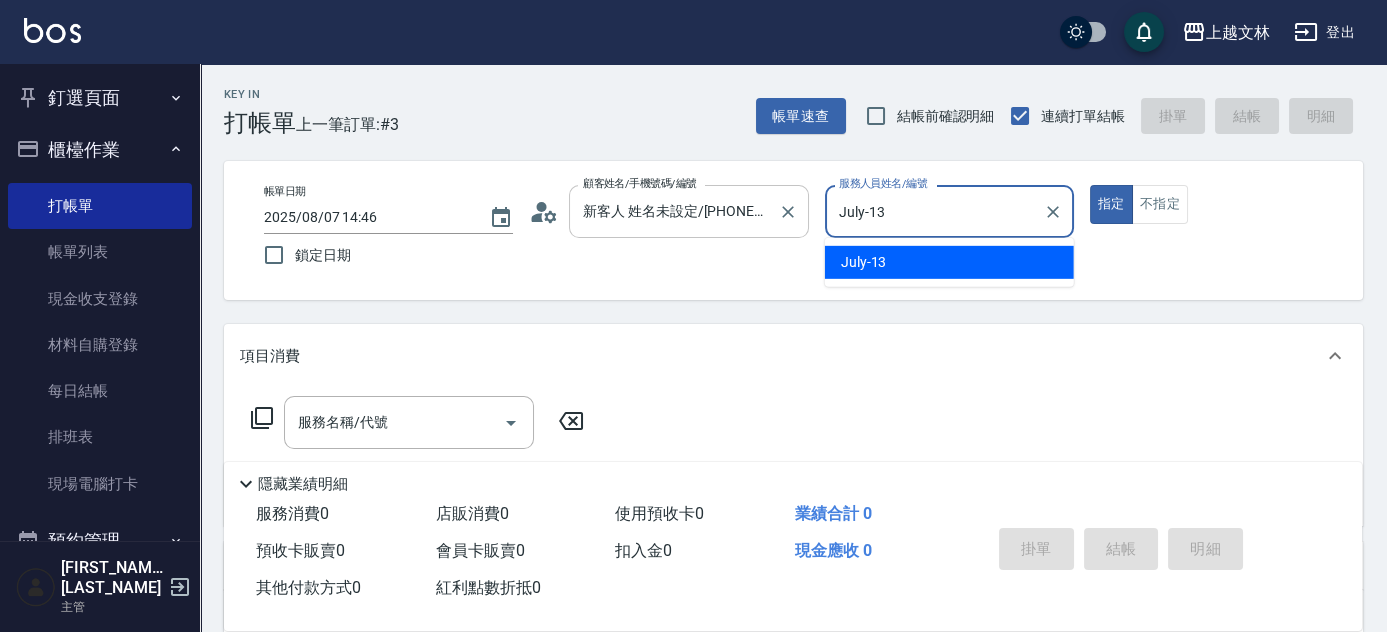 type on "true" 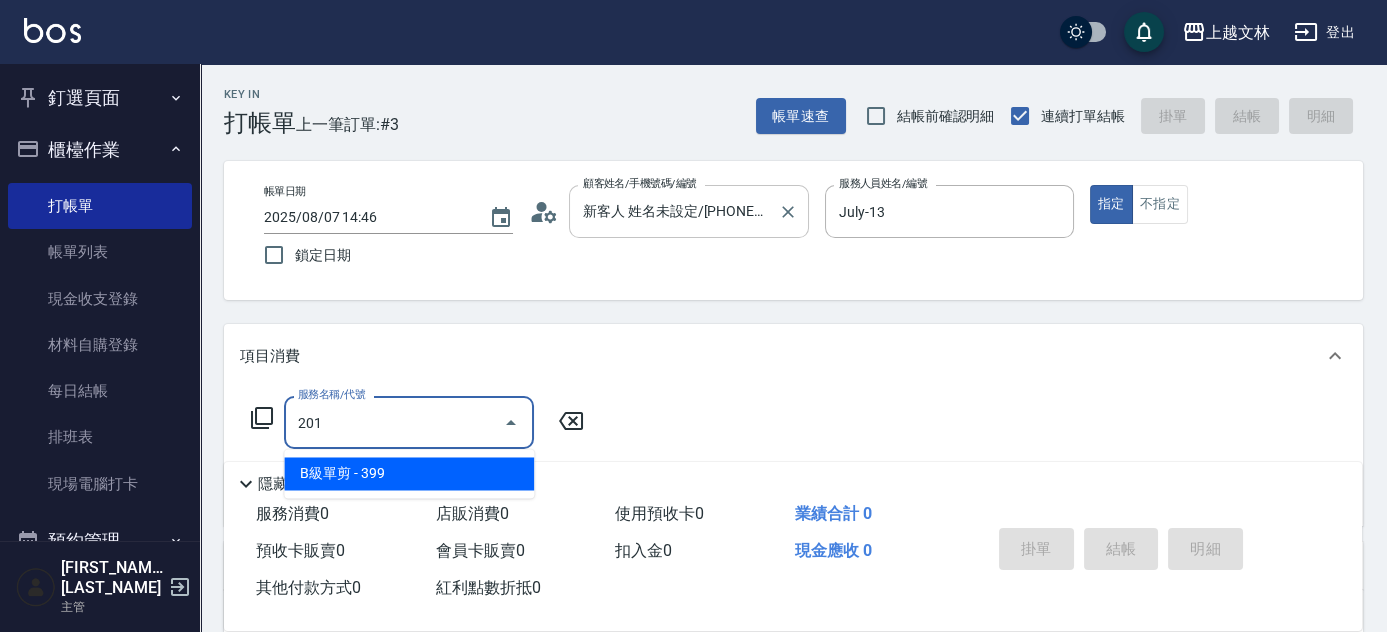 type on "B級單剪(201)" 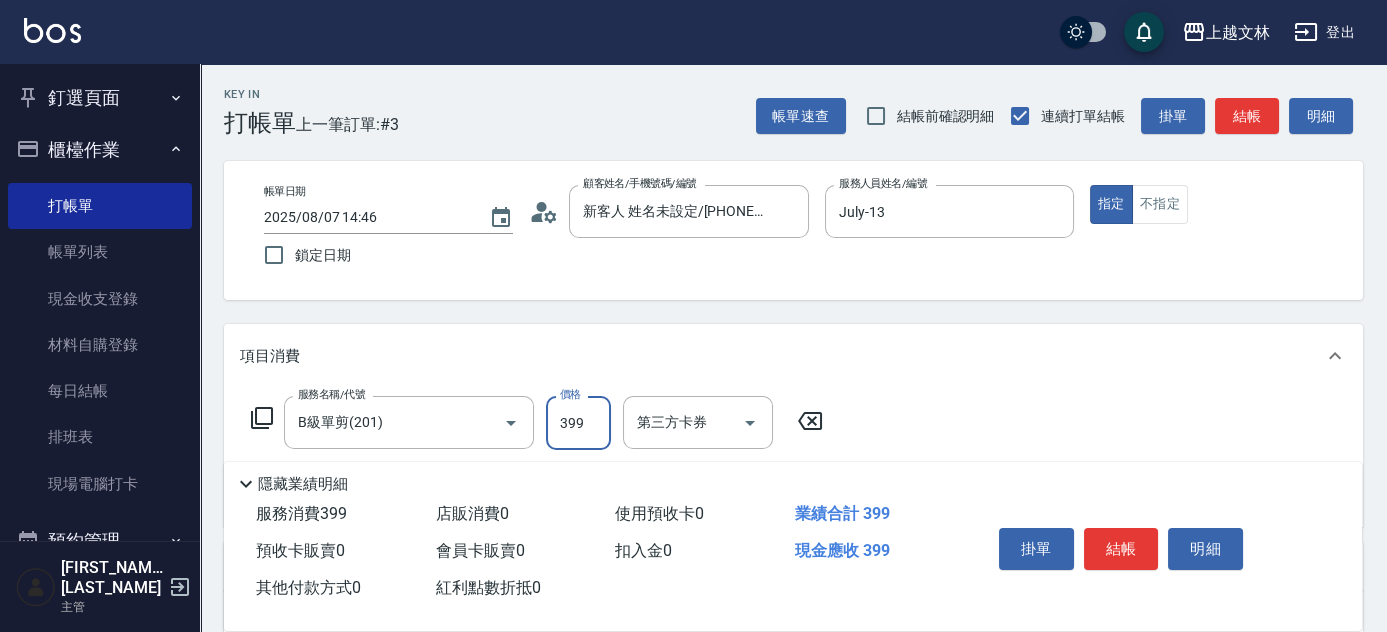 click on "結帳" at bounding box center [1121, 549] 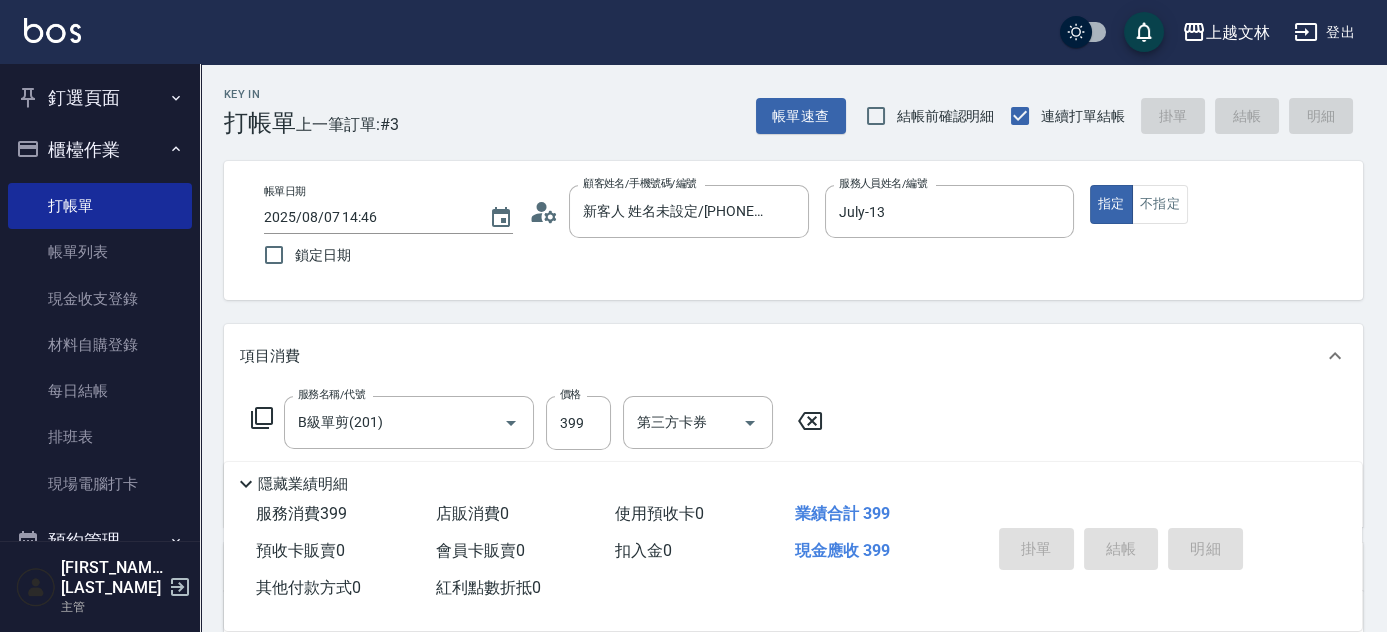 type on "2025/08/07 14:47" 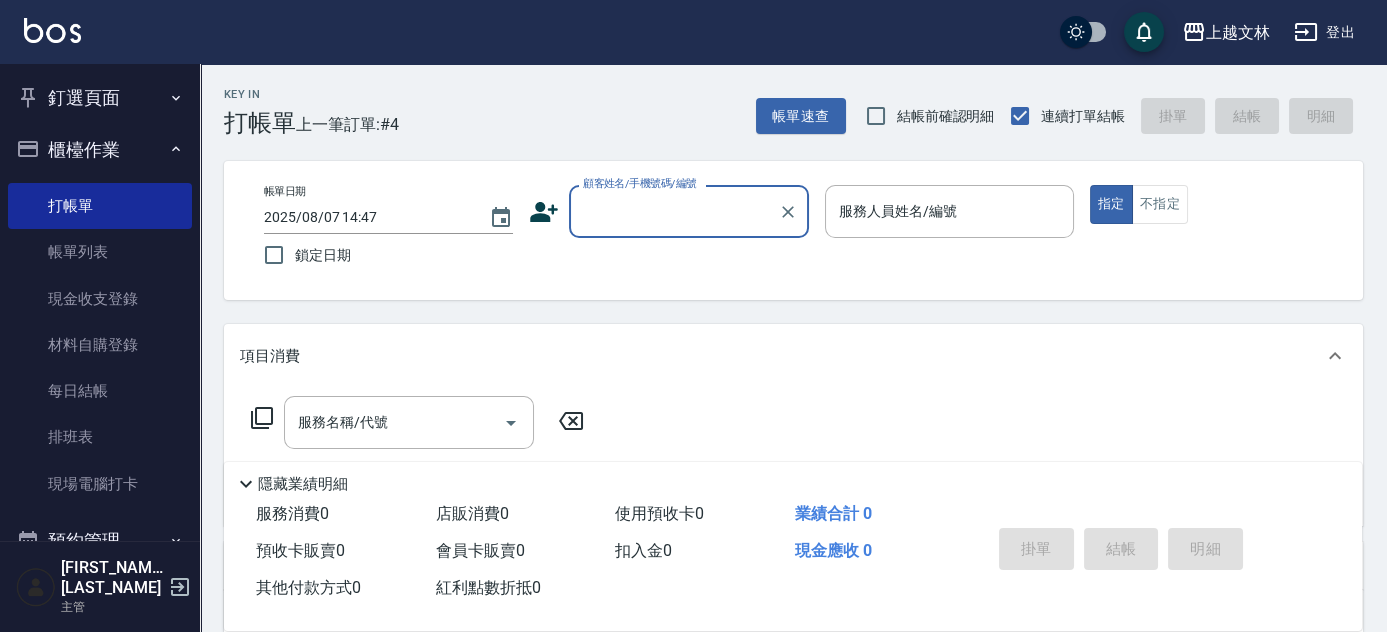 click on "顧客姓名/手機號碼/編號" at bounding box center [674, 211] 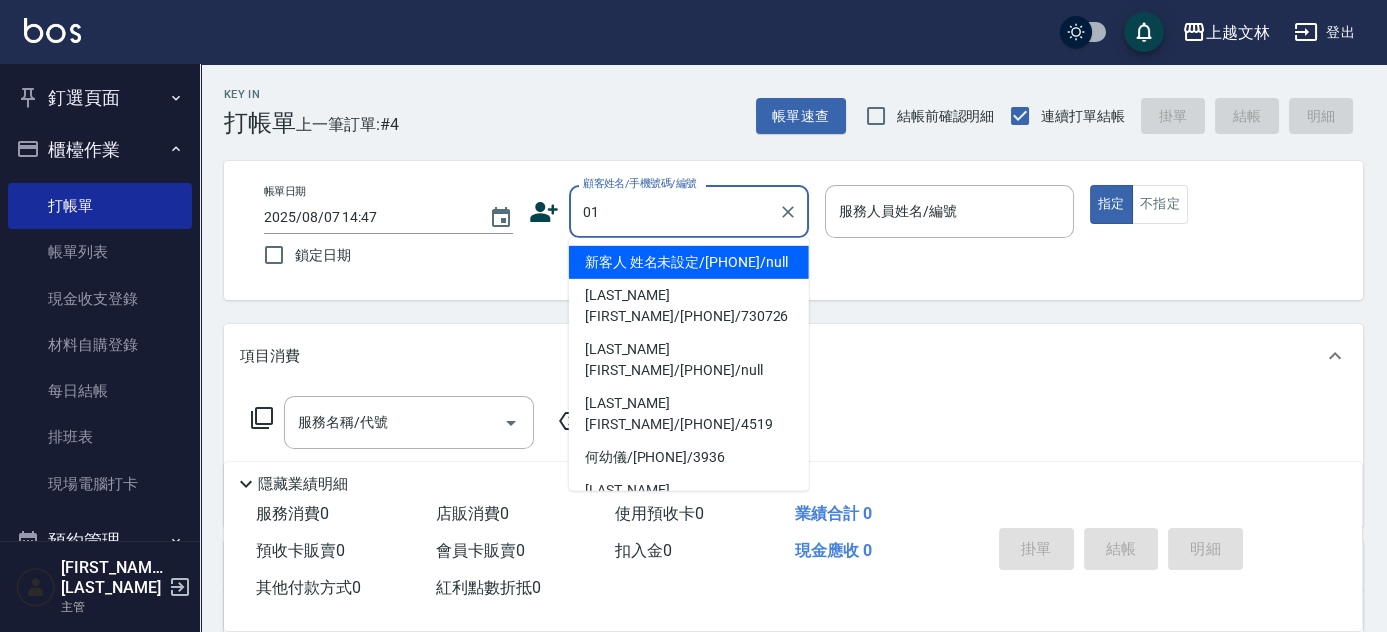 type on "新客人 姓名未設定/[PHONE]/null" 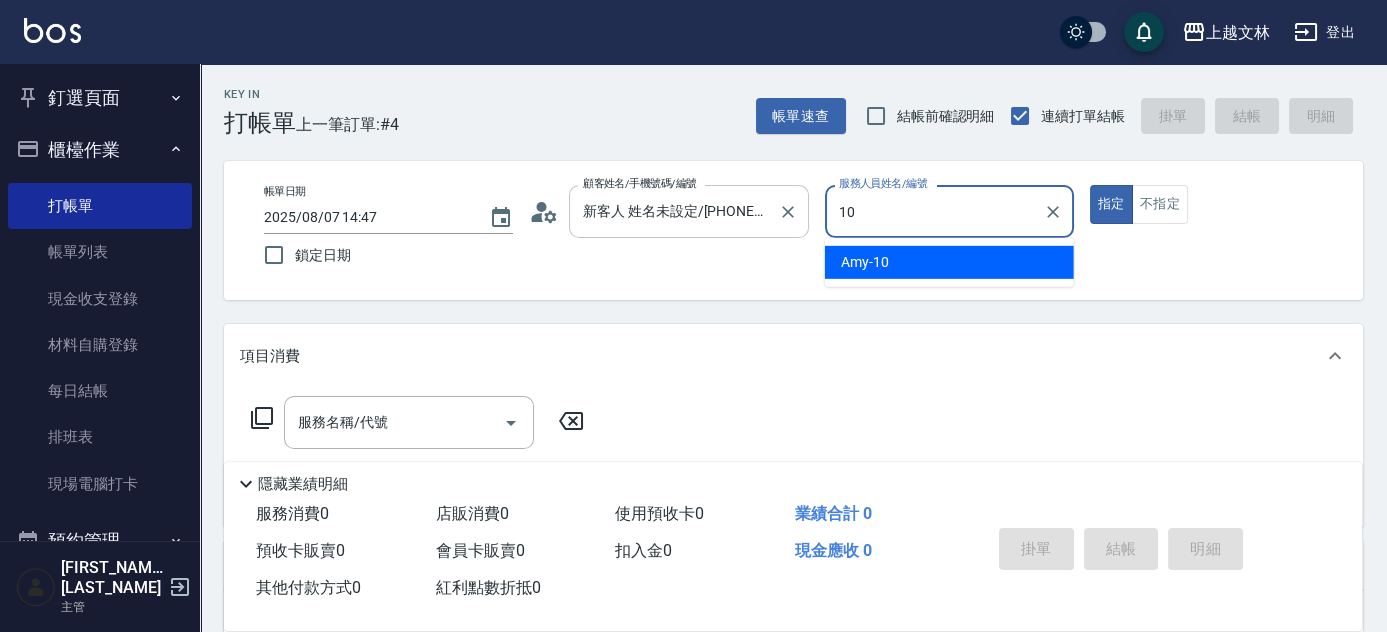 type on "Amy-10" 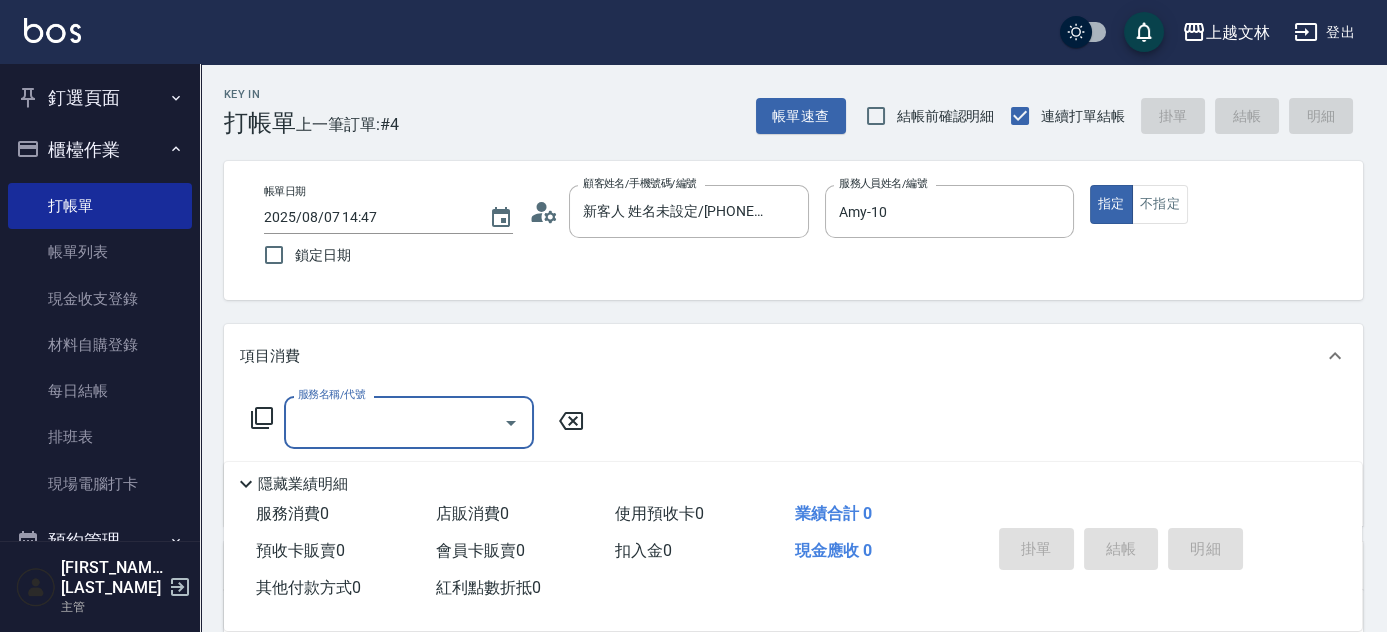click on "服務名稱/代號" at bounding box center [394, 422] 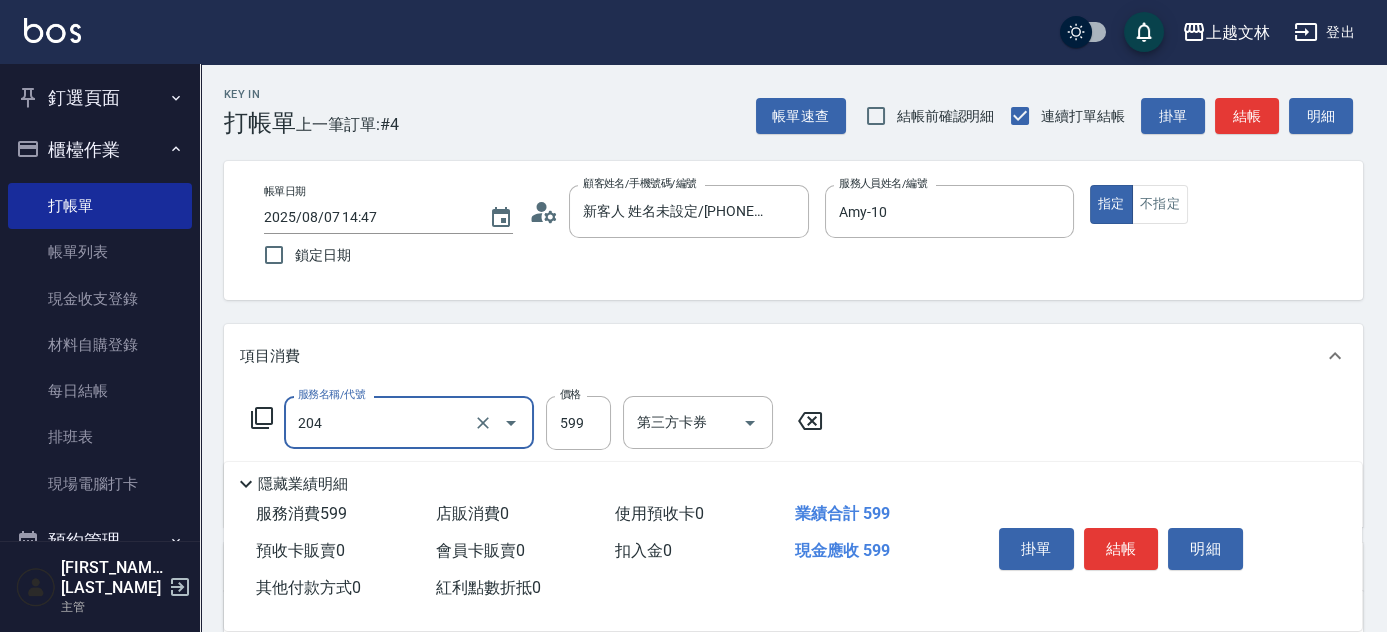 type on "A級洗+剪(204)" 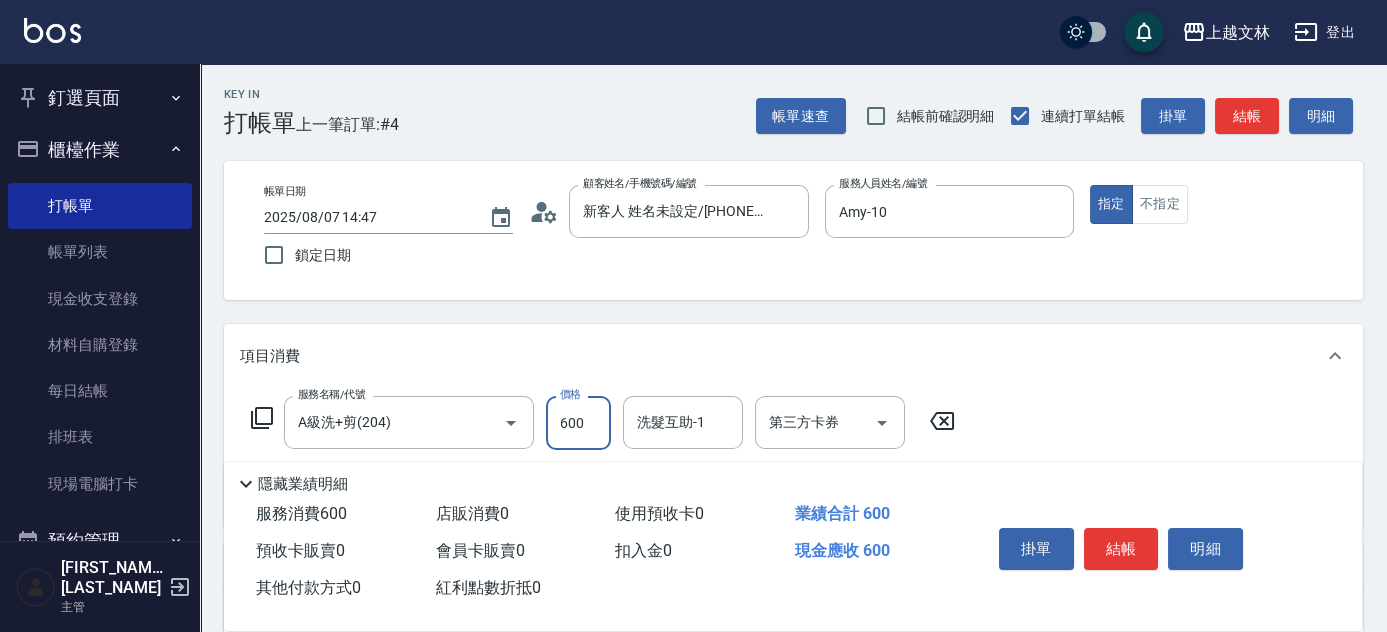 type on "600" 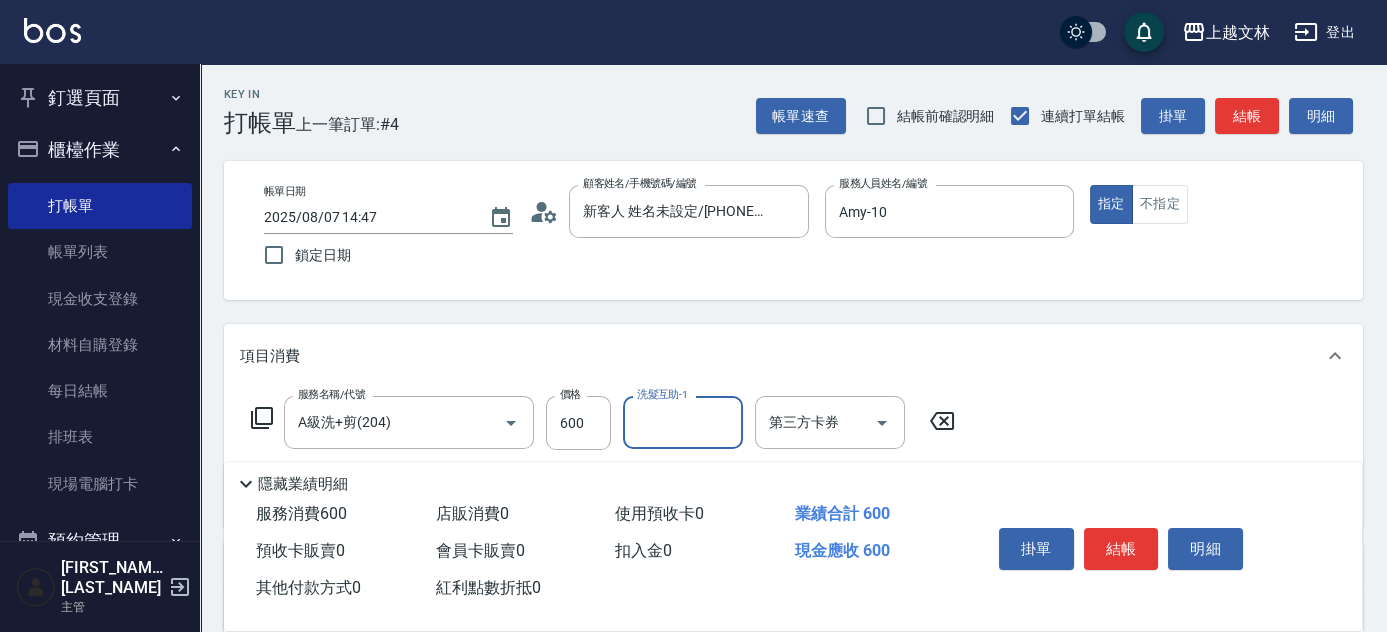 type on "2" 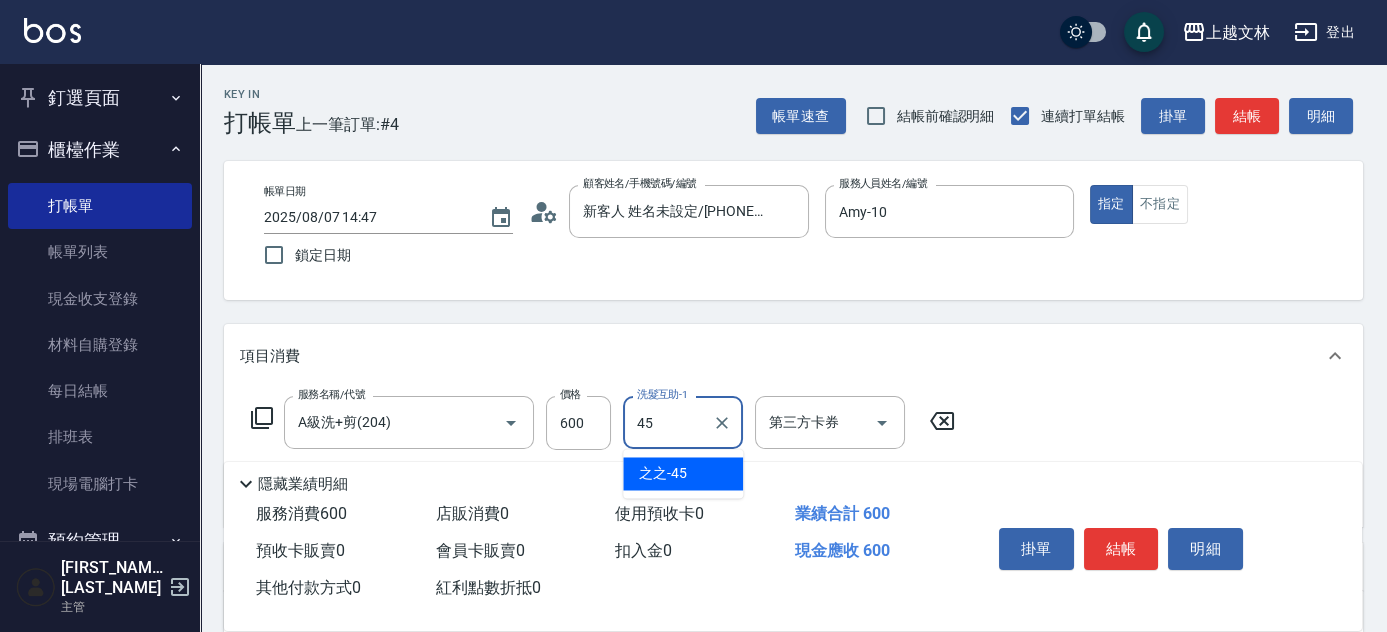 type on "之之-45" 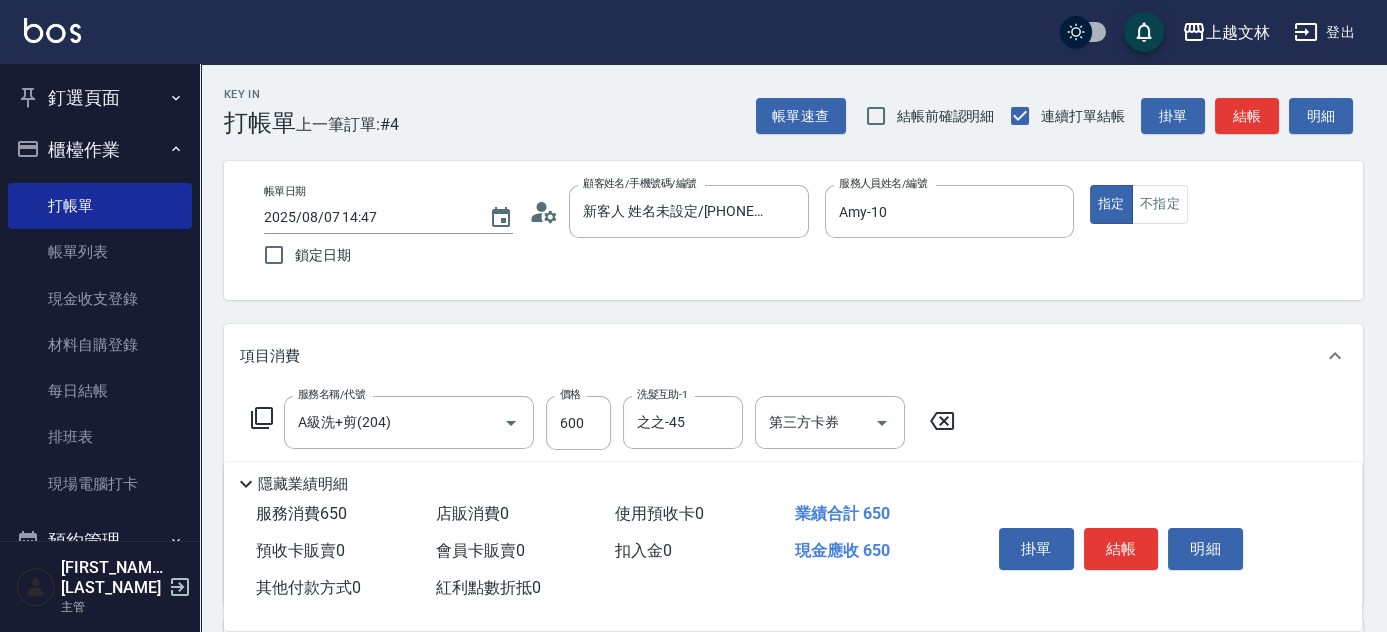 type on "精油(107)" 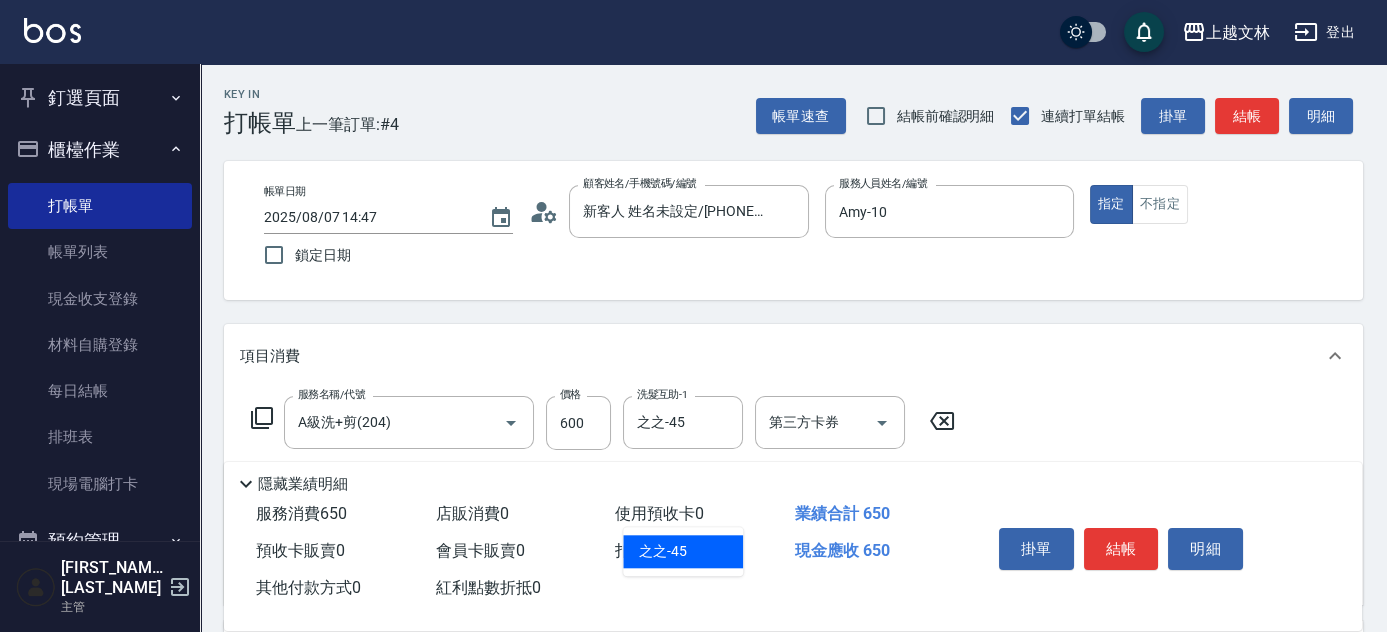 type on "之之-45" 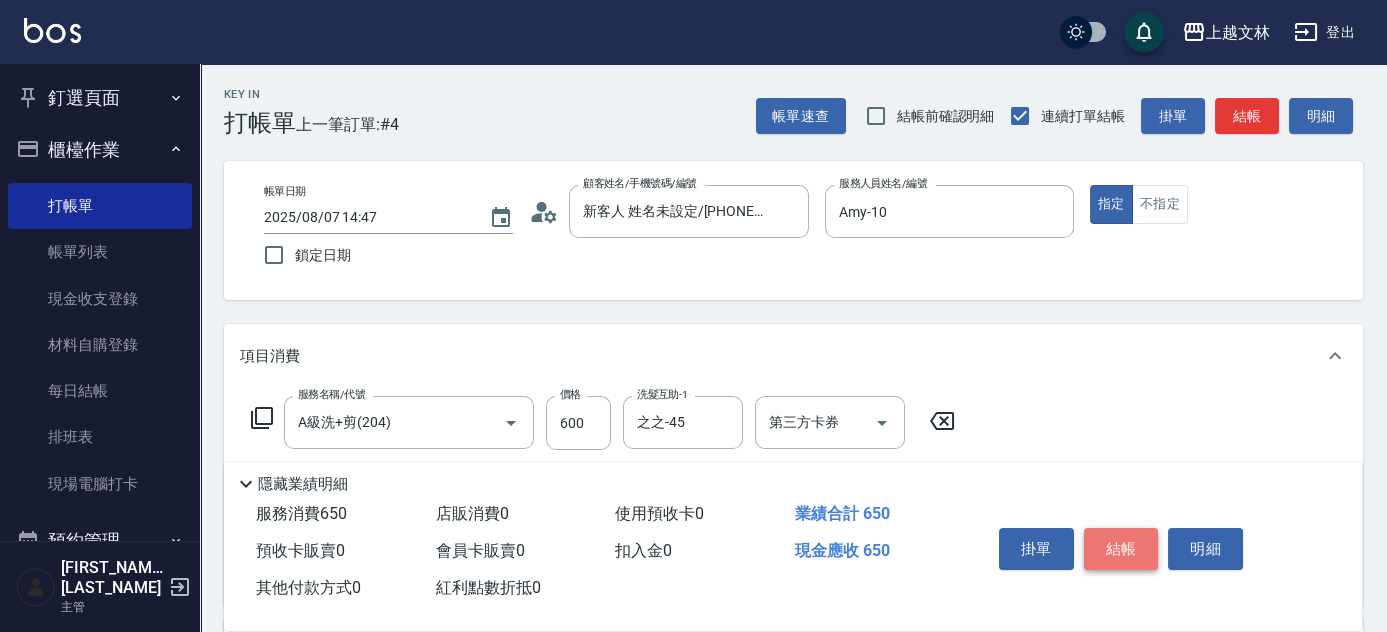 click on "結帳" at bounding box center (1121, 549) 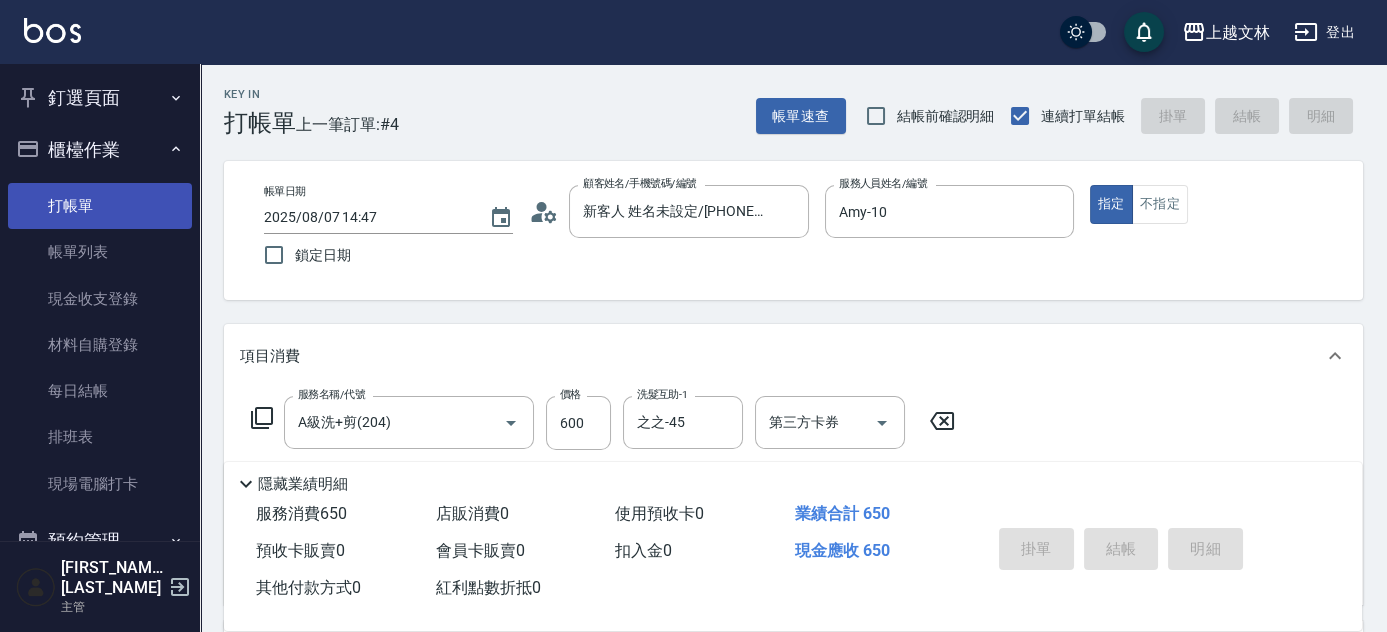 type on "2025/08/07 14:51" 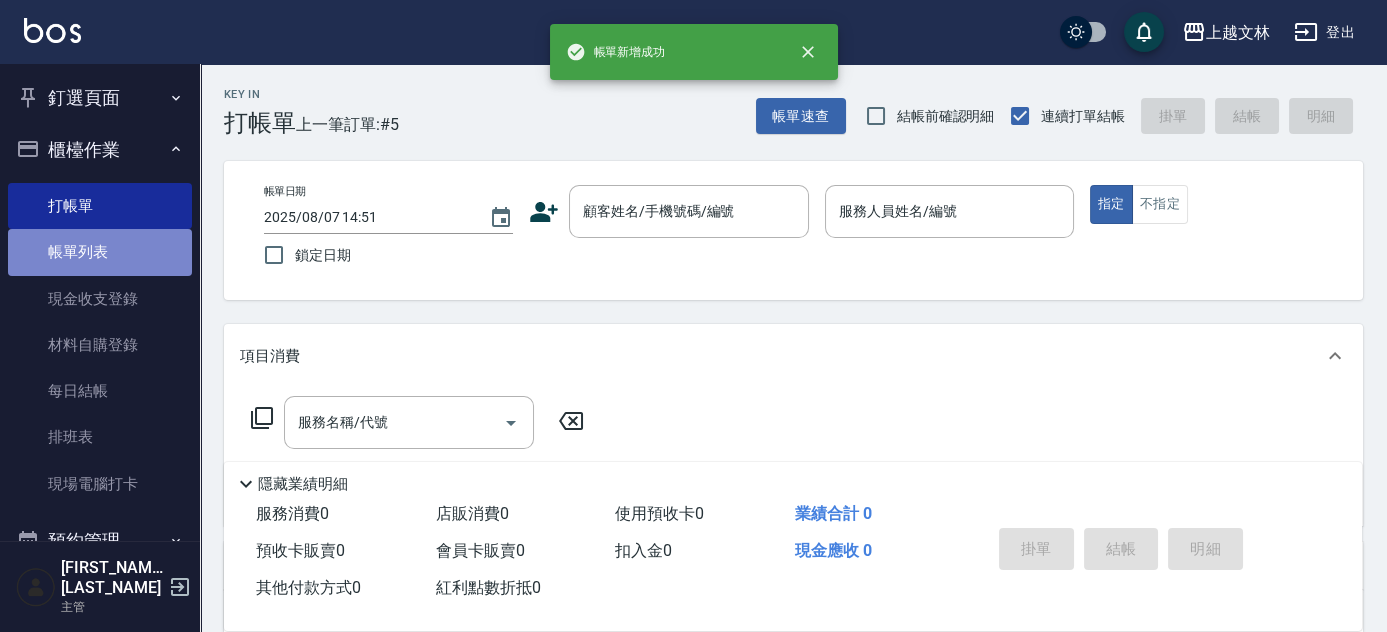 click on "帳單列表" at bounding box center (100, 252) 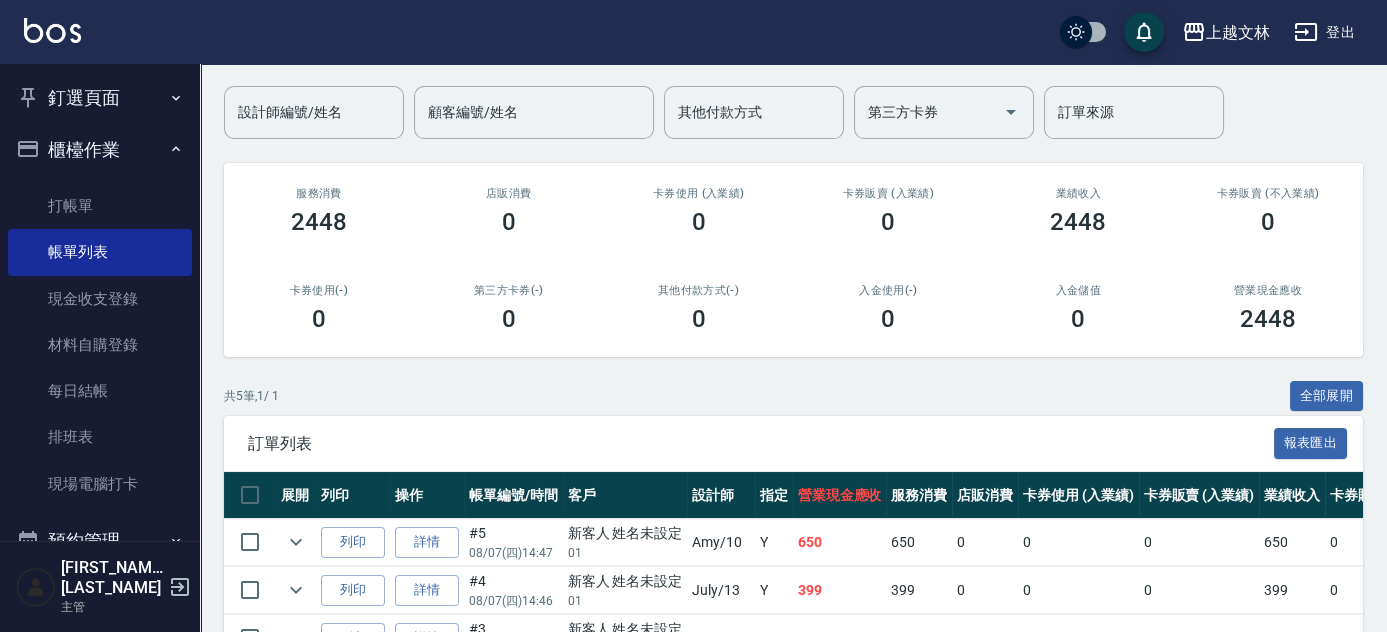 scroll, scrollTop: 161, scrollLeft: 0, axis: vertical 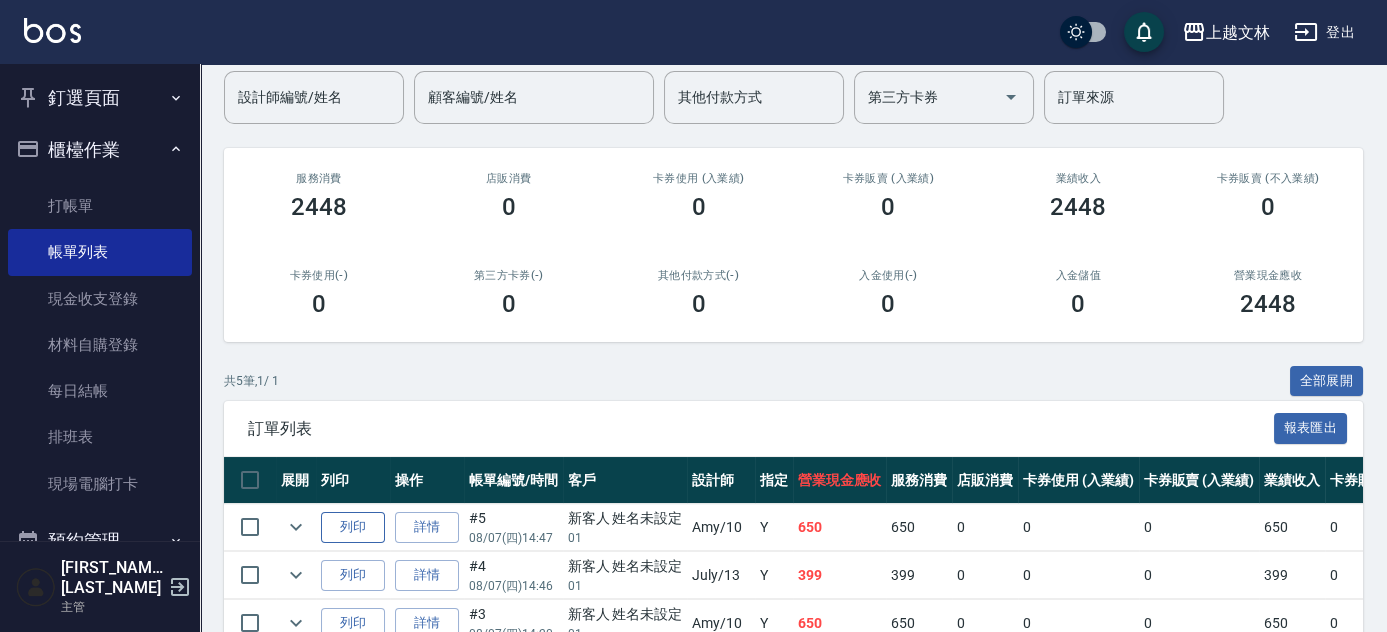click on "列印" at bounding box center (353, 527) 